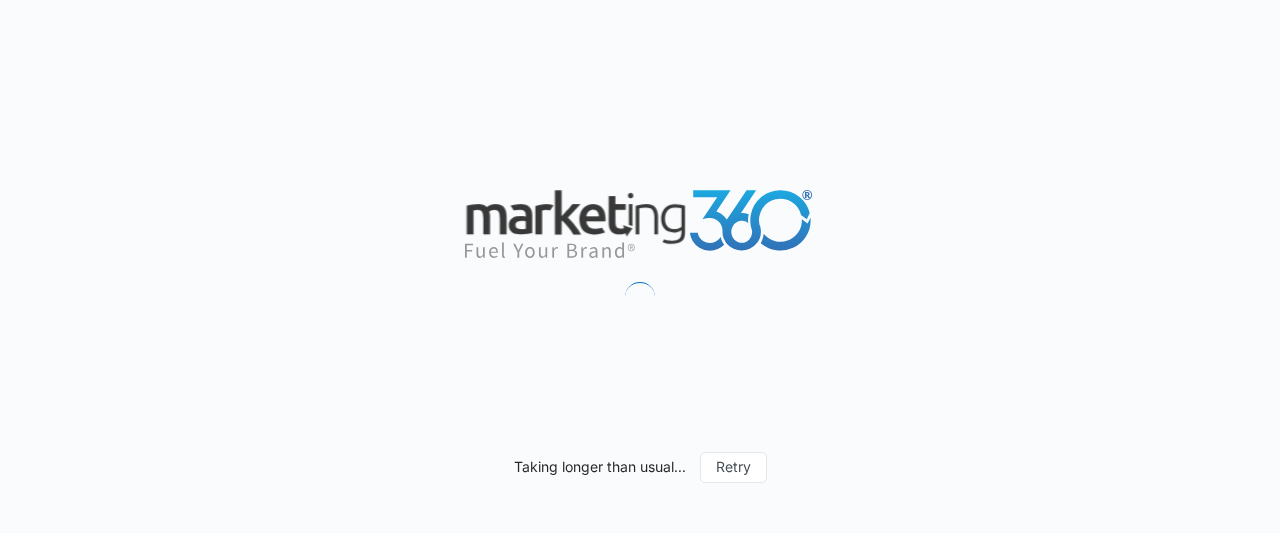 scroll, scrollTop: 0, scrollLeft: 0, axis: both 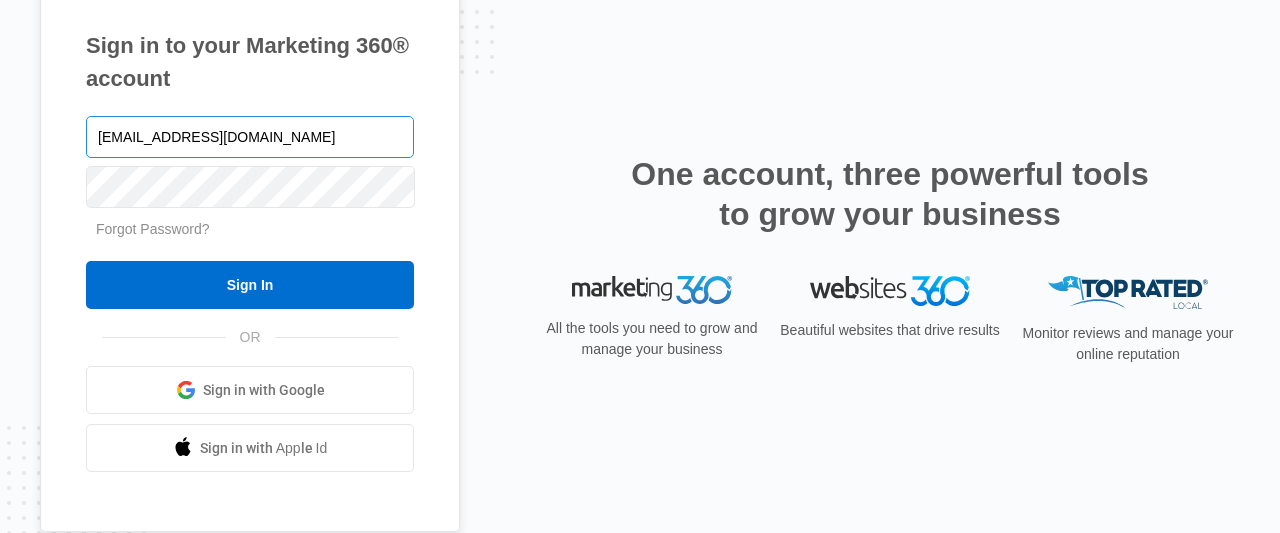 click on "[EMAIL_ADDRESS][DOMAIN_NAME]" at bounding box center [250, 137] 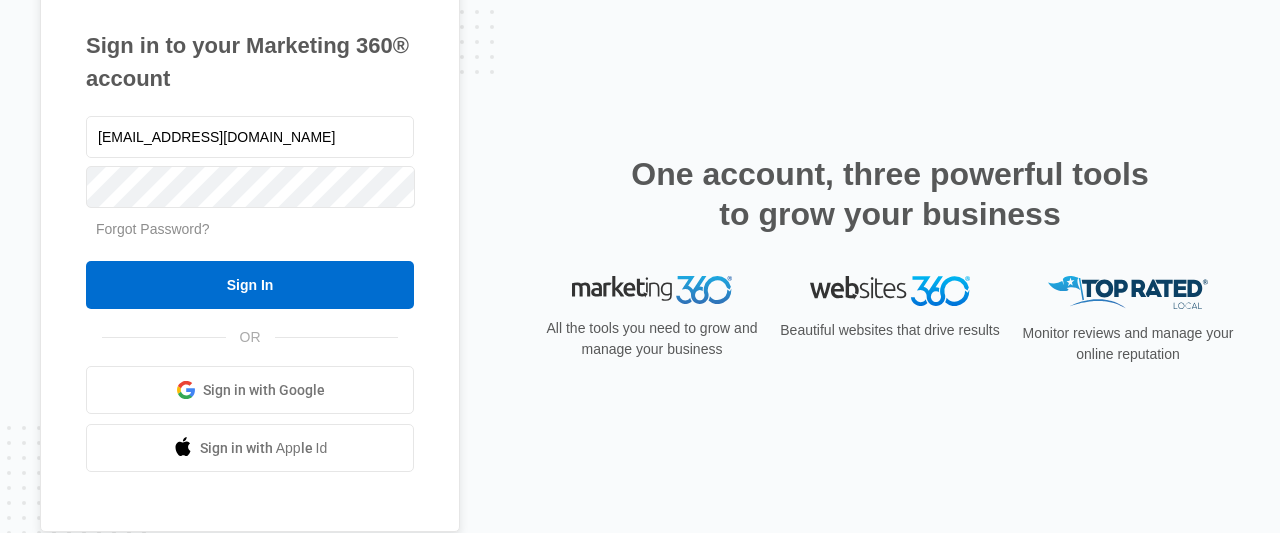type on "[EMAIL_ADDRESS][DOMAIN_NAME]" 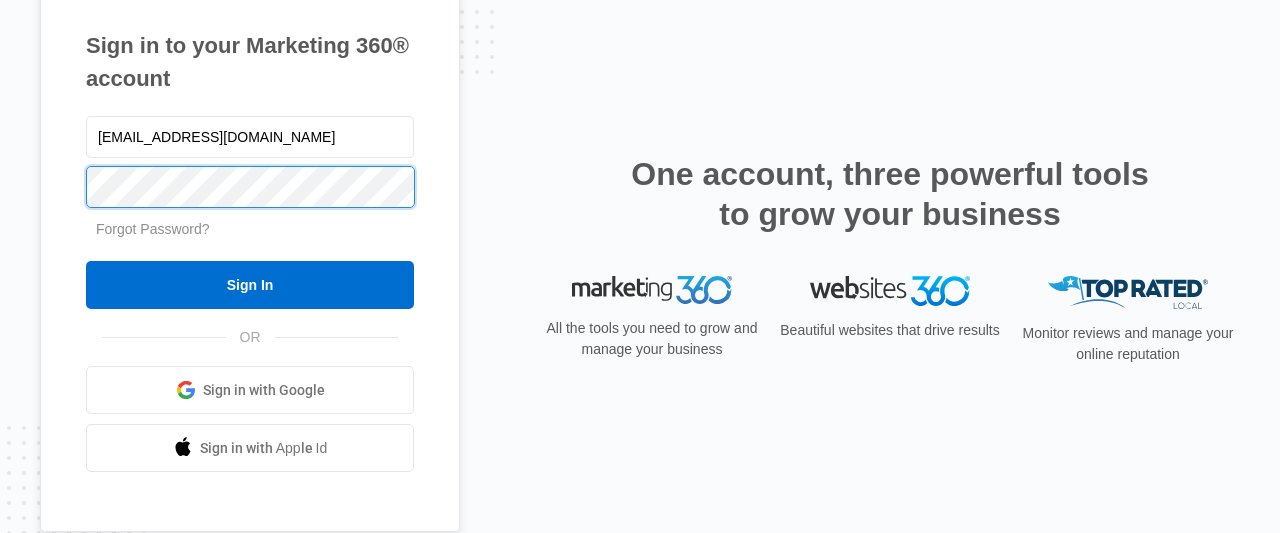 click on "Sign In" at bounding box center [250, 285] 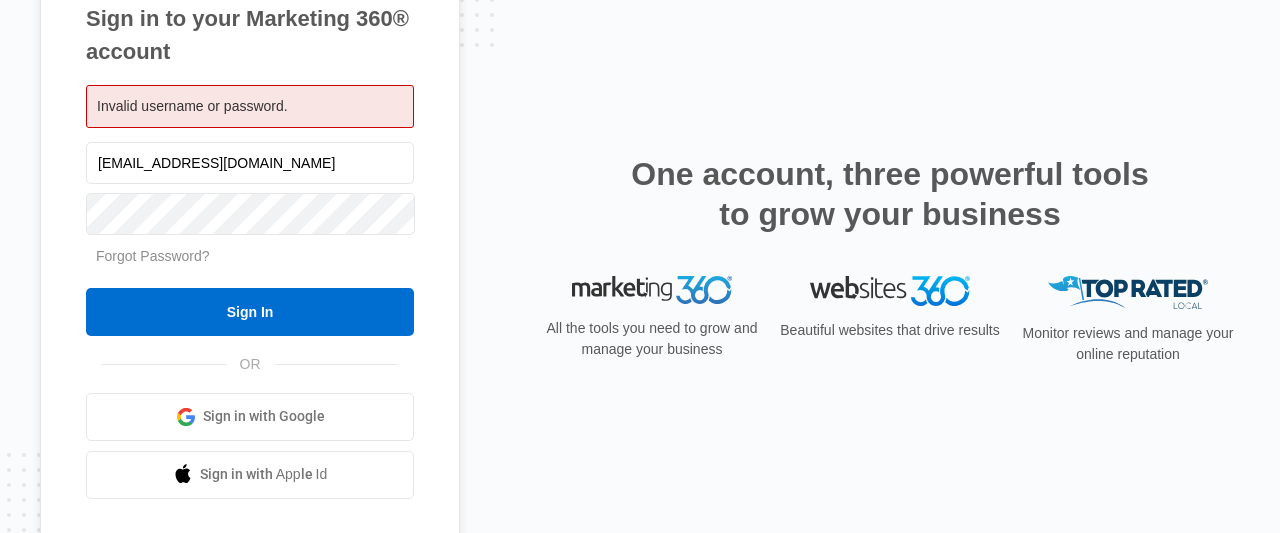 scroll, scrollTop: 0, scrollLeft: 0, axis: both 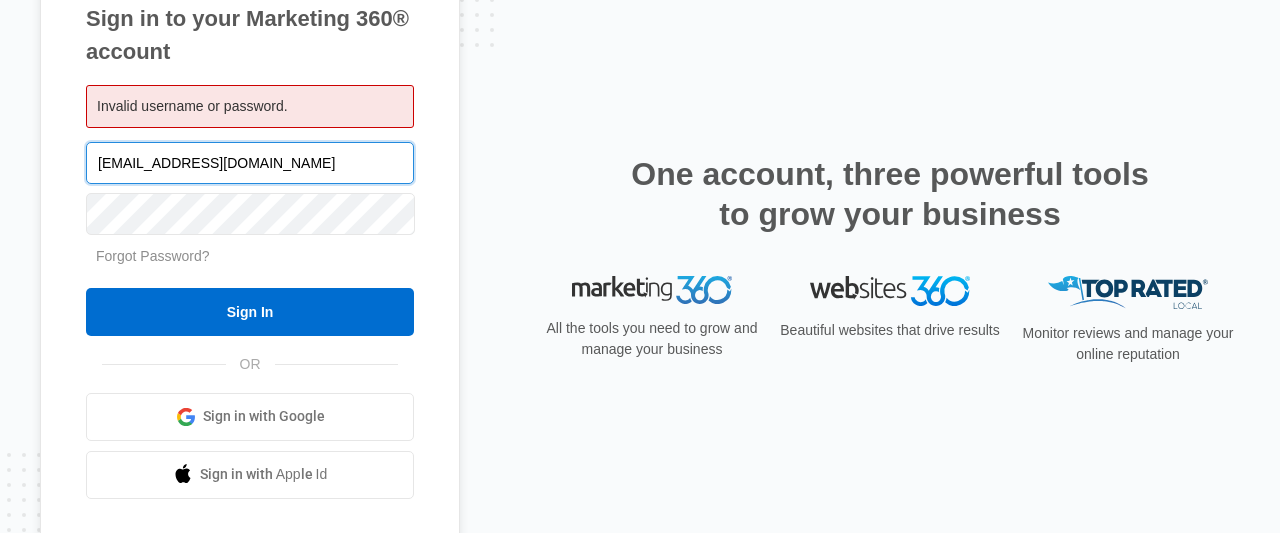 drag, startPoint x: 344, startPoint y: 169, endPoint x: 0, endPoint y: 180, distance: 344.17584 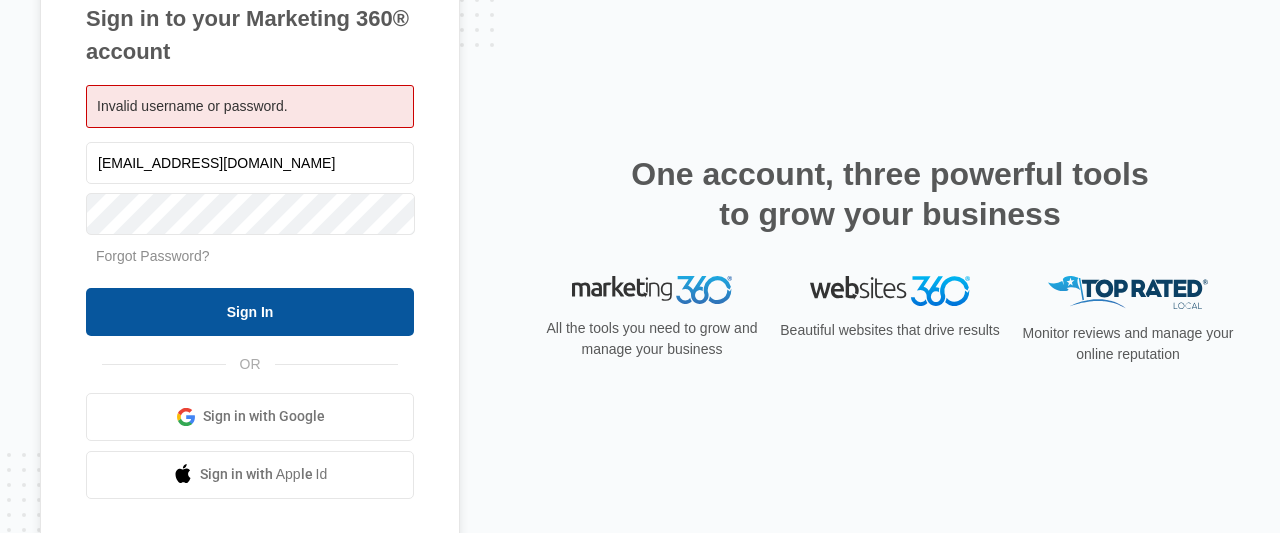 click on "Sign In" at bounding box center [250, 312] 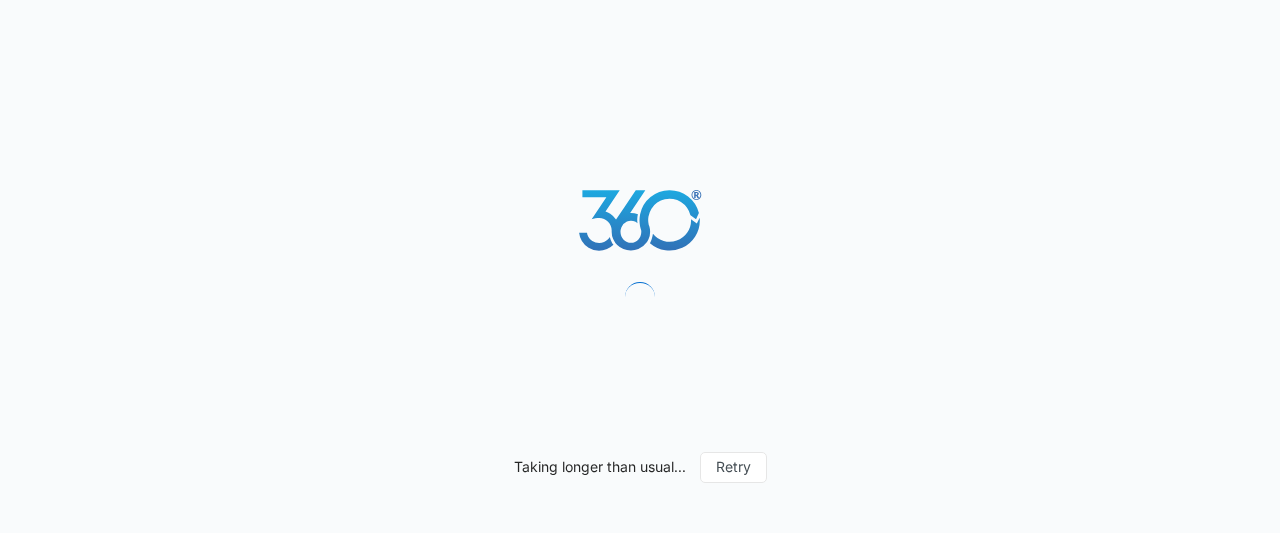 scroll, scrollTop: 0, scrollLeft: 0, axis: both 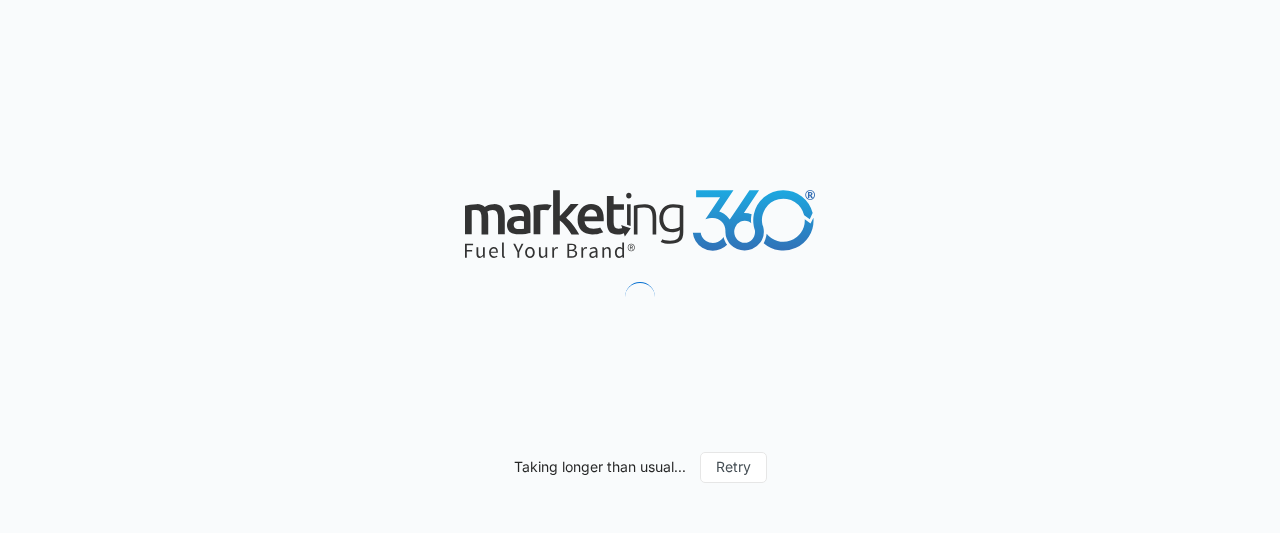 click on "Taking longer than usual... Retry" at bounding box center [640, 266] 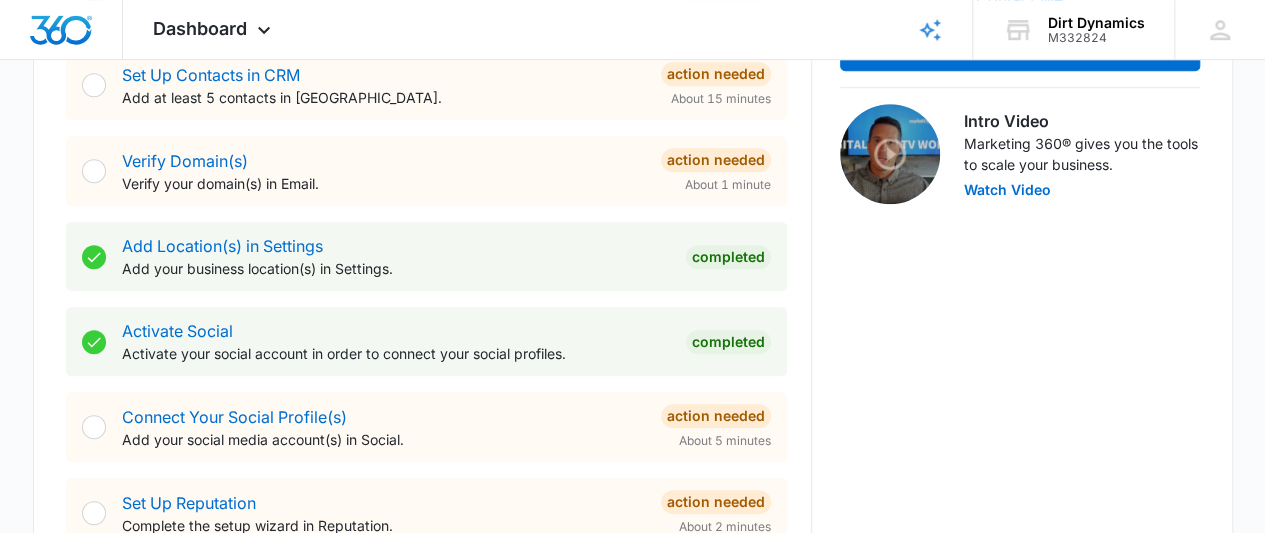 scroll, scrollTop: 595, scrollLeft: 0, axis: vertical 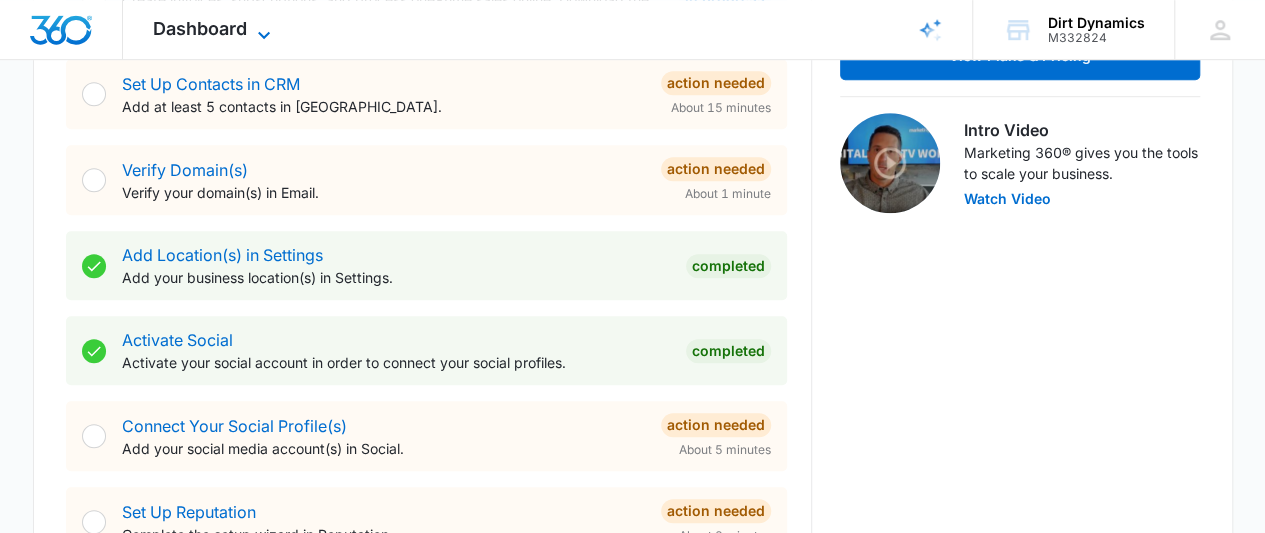 click on "Dashboard" at bounding box center [200, 28] 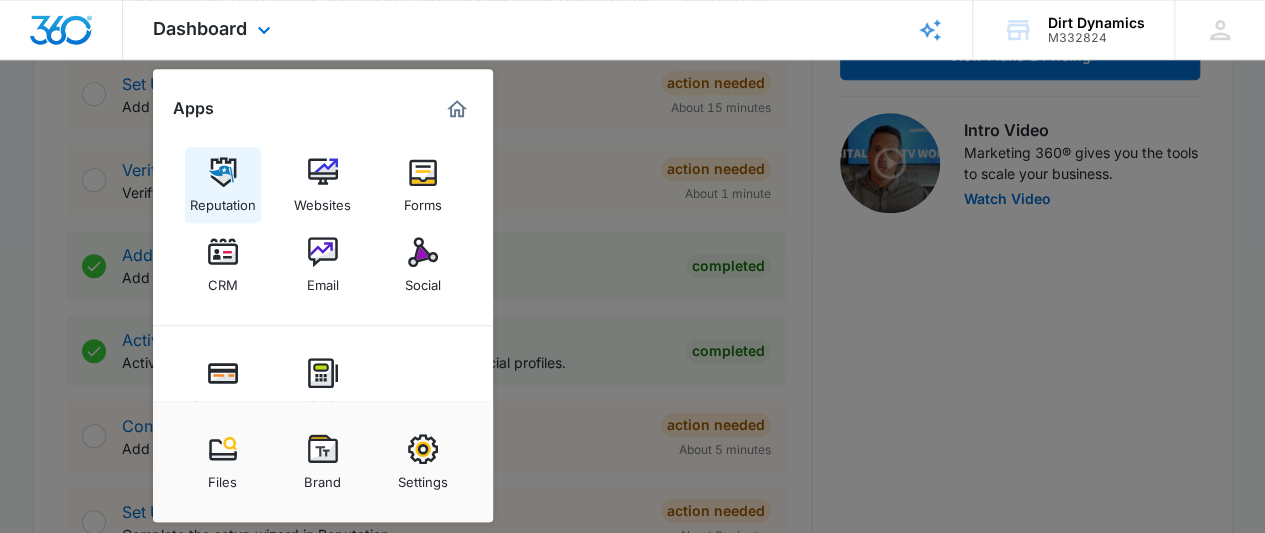 click at bounding box center [223, 172] 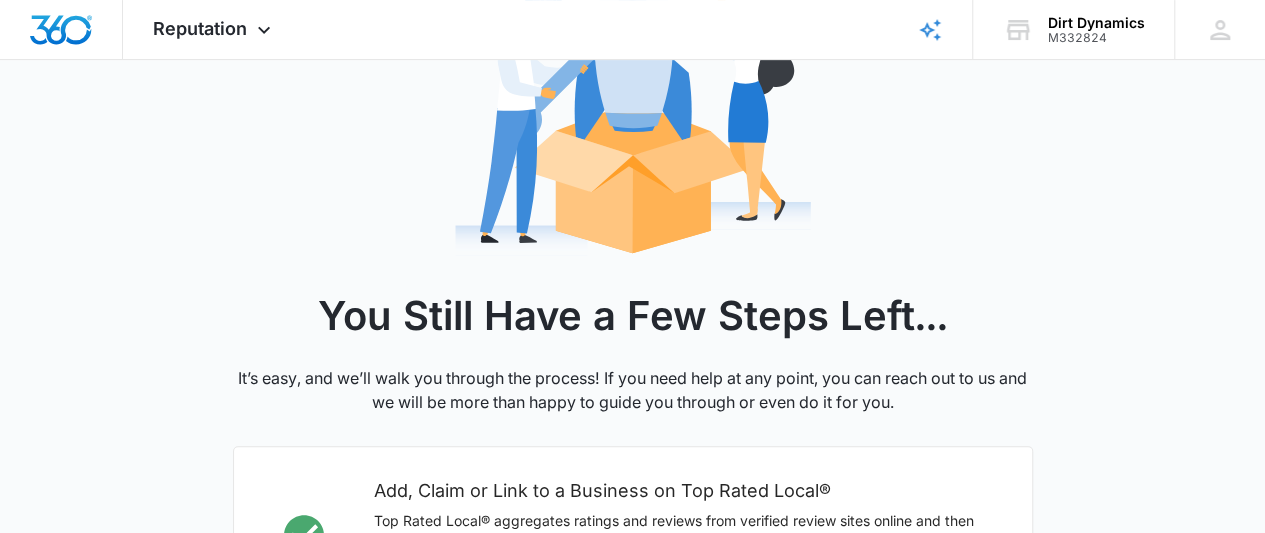 scroll, scrollTop: 80, scrollLeft: 0, axis: vertical 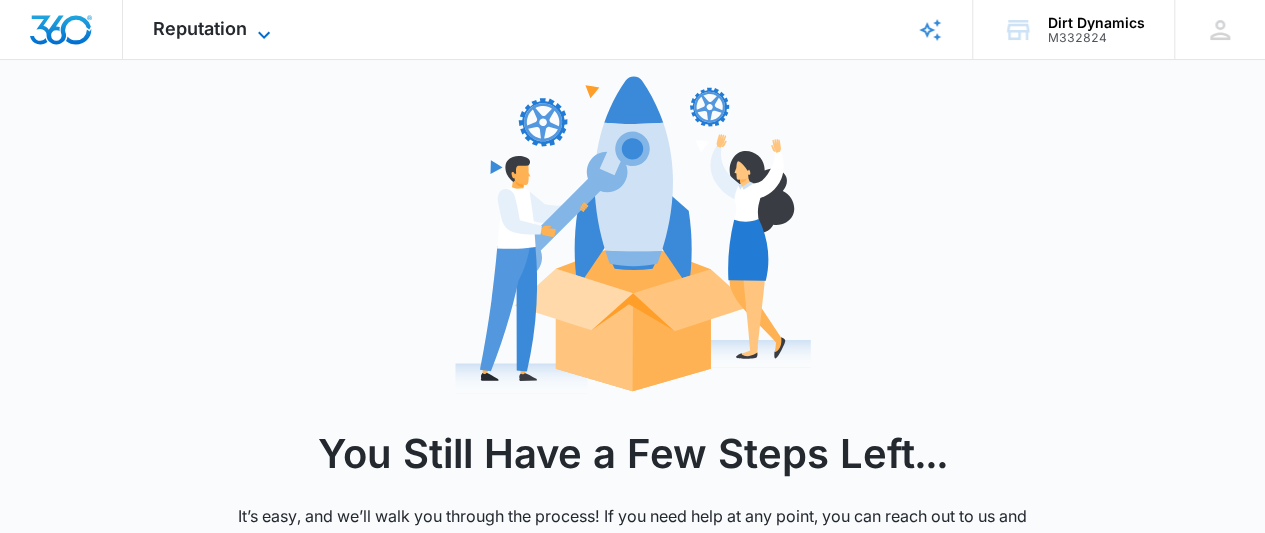 click on "Reputation Apps Reputation Websites Forms CRM Email Social Payments POS Content Intelligence Files Brand Settings" at bounding box center (214, 29) 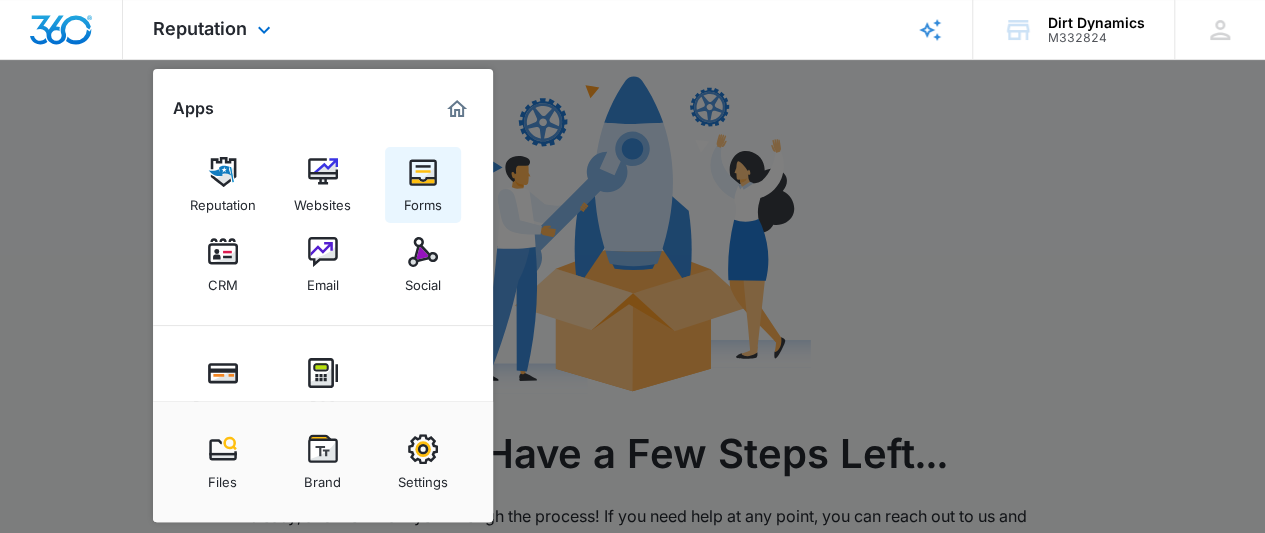 click at bounding box center [423, 172] 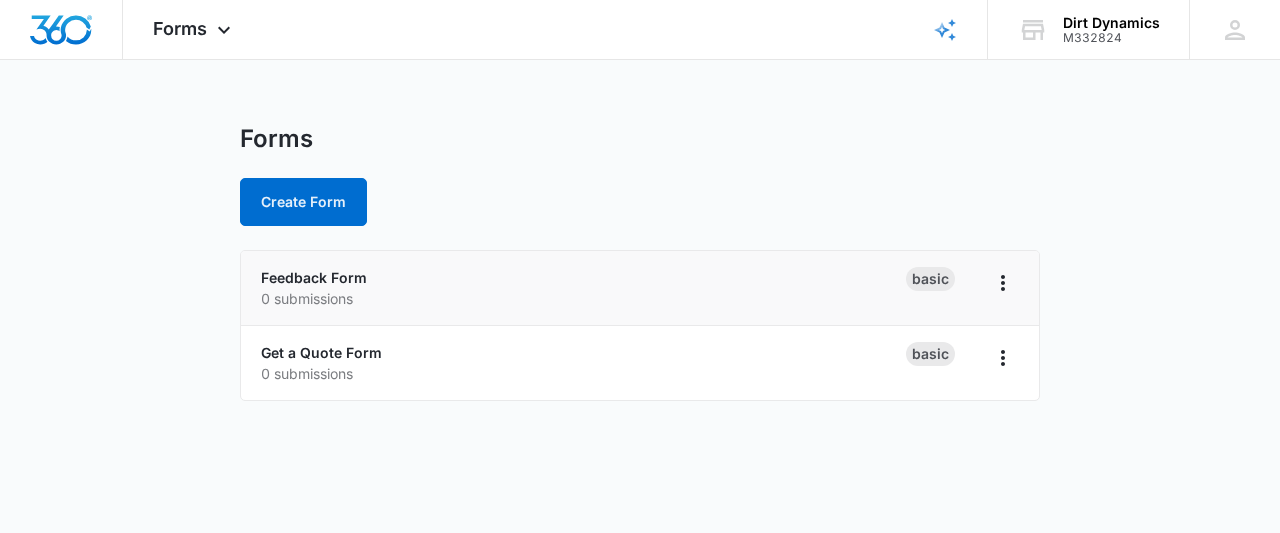 click on "0 submissions" at bounding box center (583, 298) 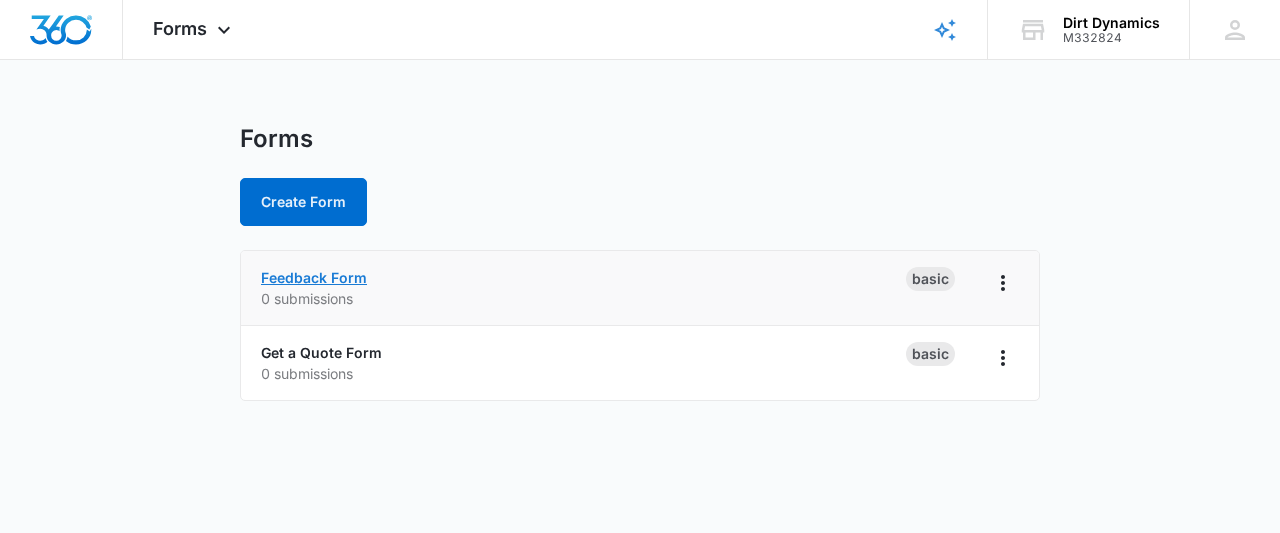 click on "Feedback Form" at bounding box center (314, 277) 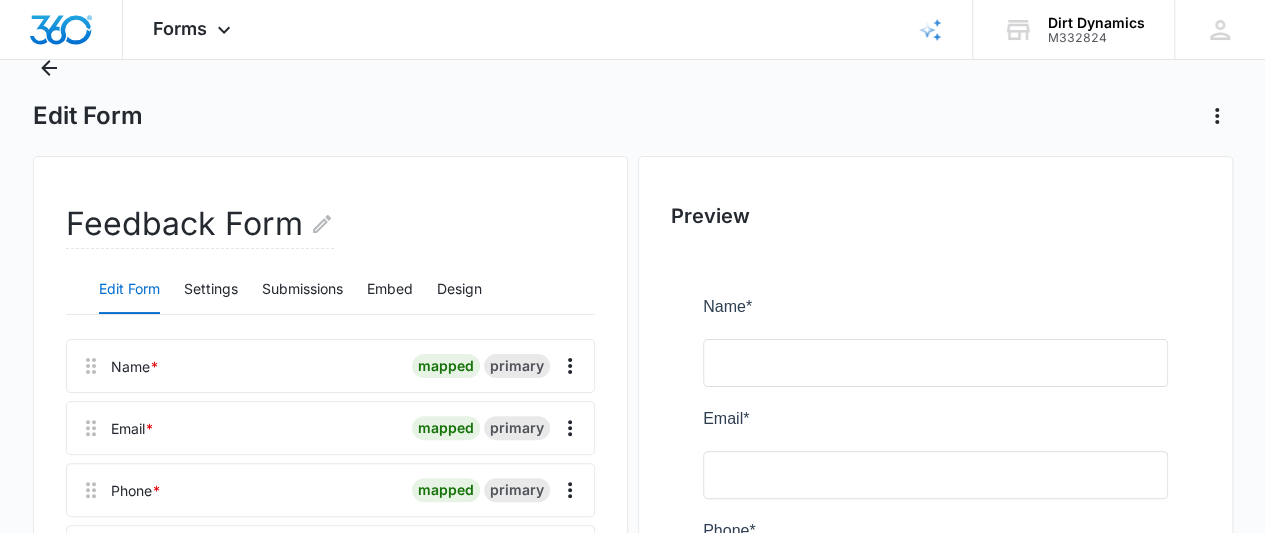 scroll, scrollTop: 68, scrollLeft: 0, axis: vertical 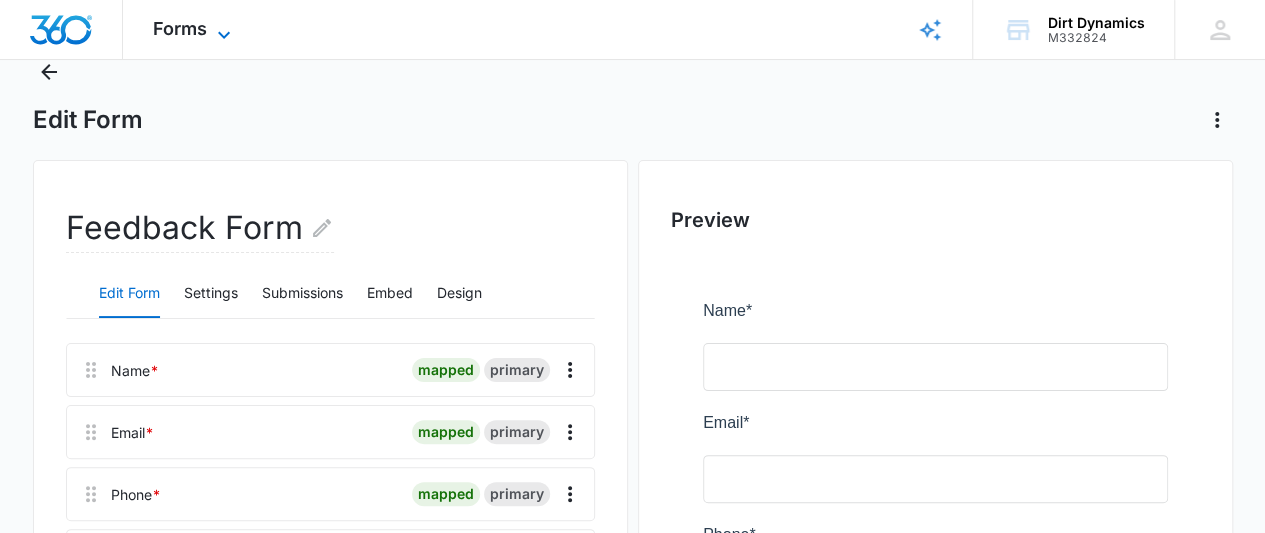 click 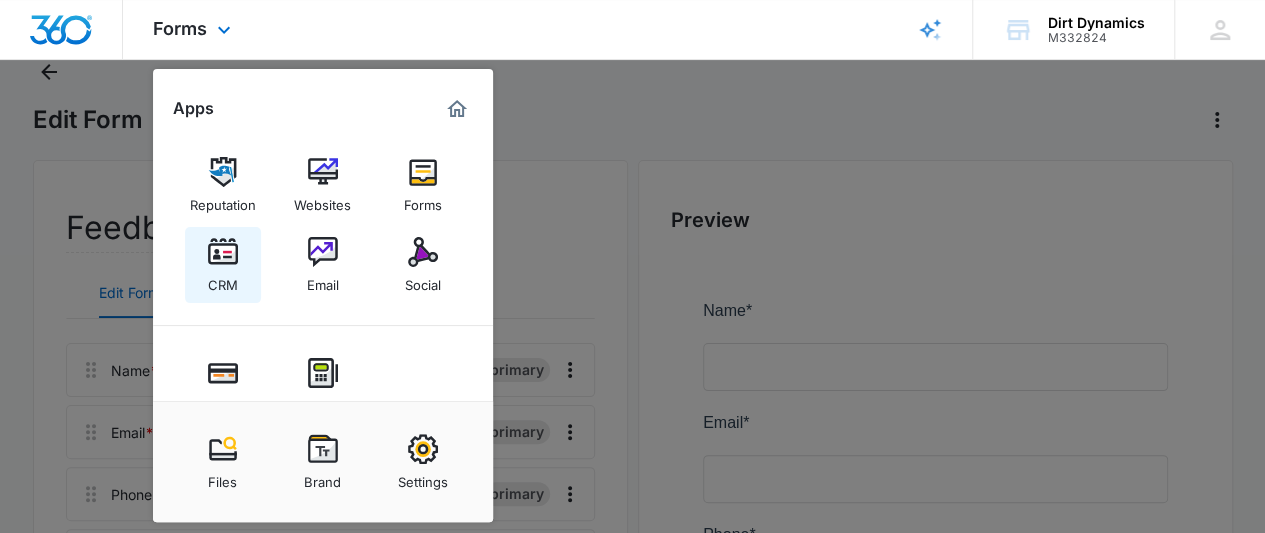 click on "CRM" at bounding box center [223, 265] 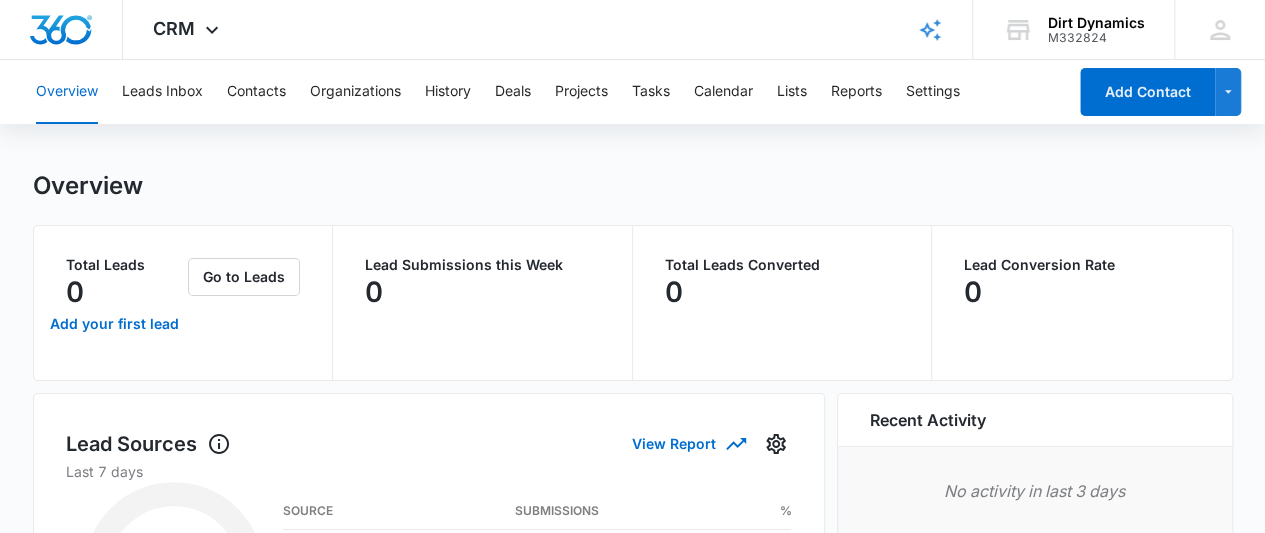 scroll, scrollTop: 0, scrollLeft: 0, axis: both 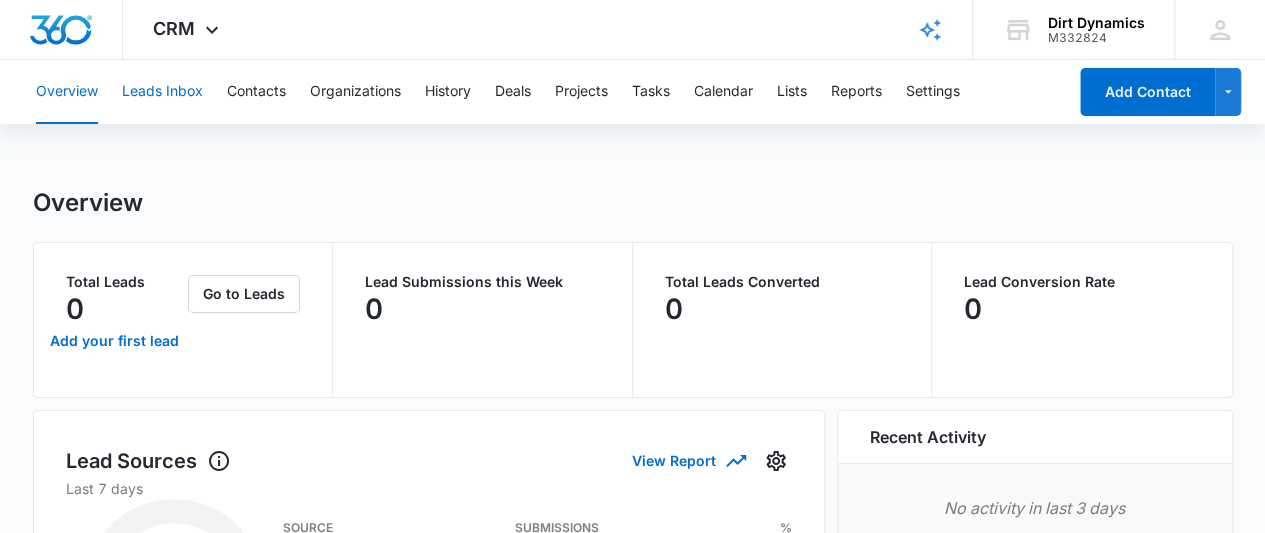 click on "Leads Inbox" at bounding box center (162, 92) 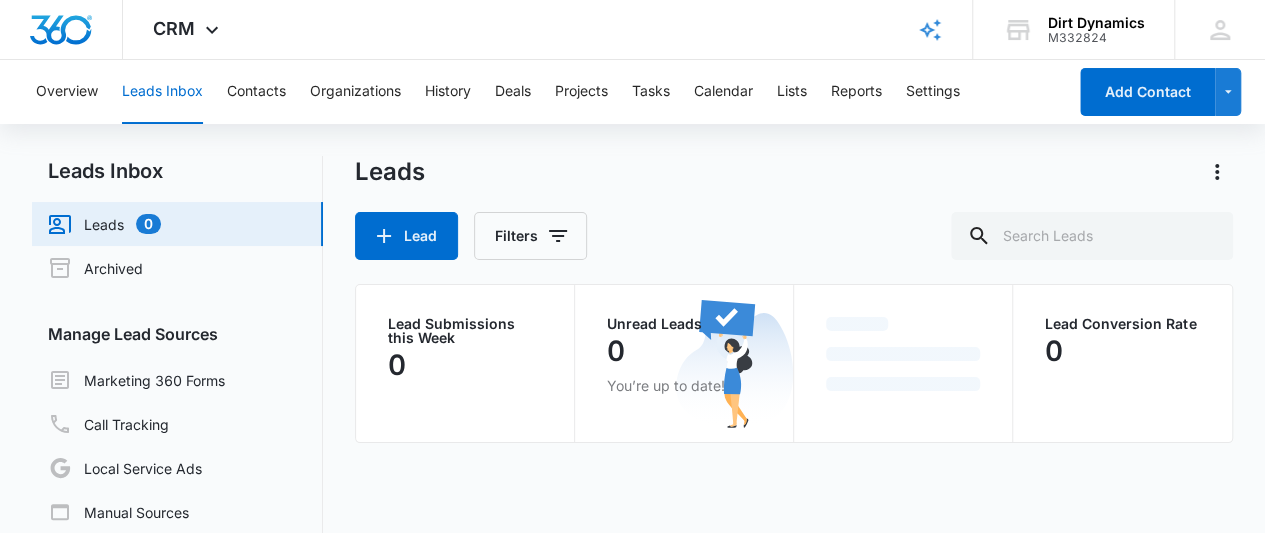scroll, scrollTop: 0, scrollLeft: 0, axis: both 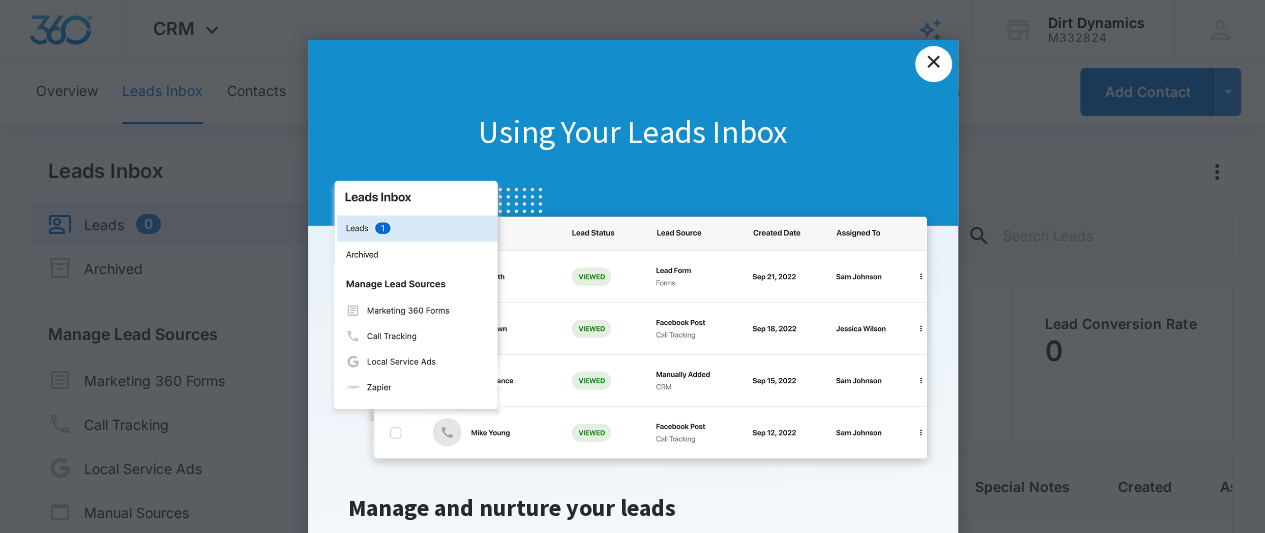 click on "×" at bounding box center (933, 64) 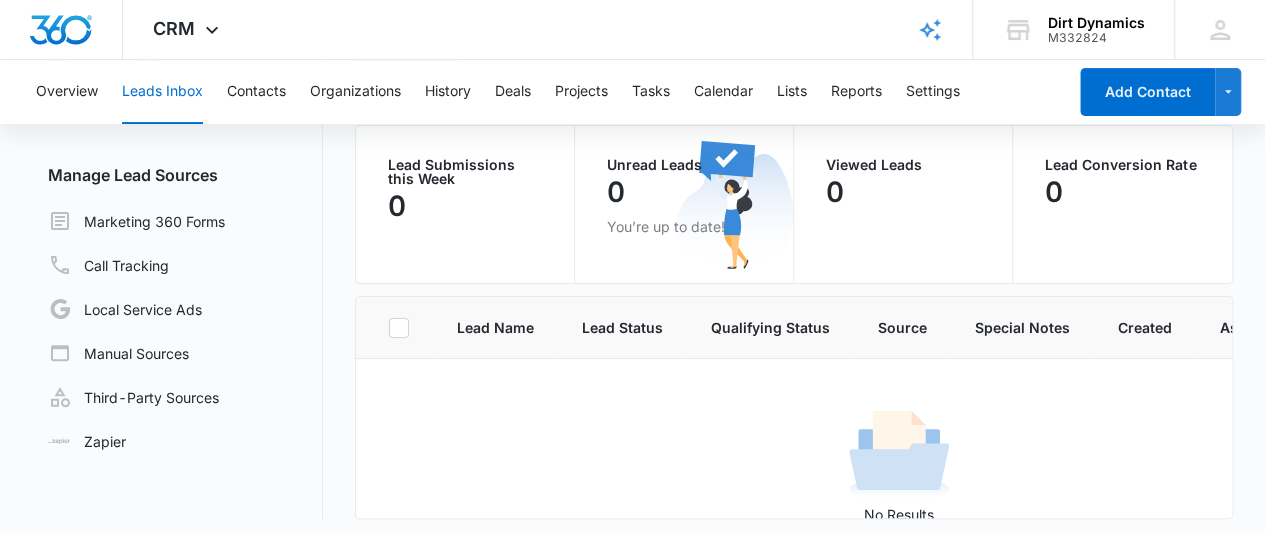 scroll, scrollTop: 160, scrollLeft: 0, axis: vertical 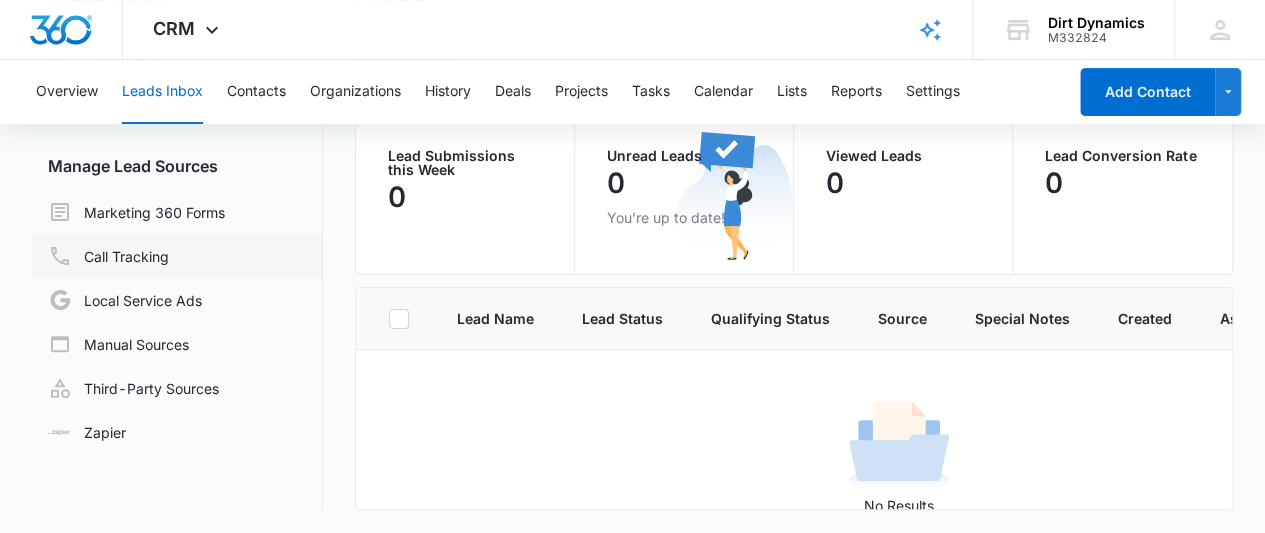 click on "Call Tracking" at bounding box center [108, 256] 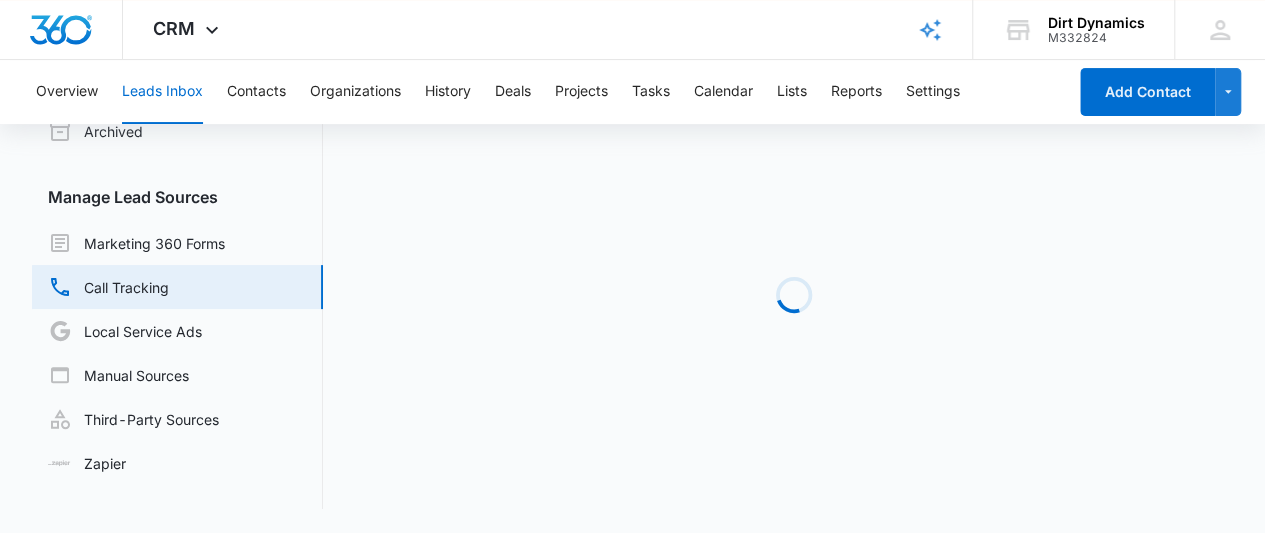 scroll, scrollTop: 0, scrollLeft: 0, axis: both 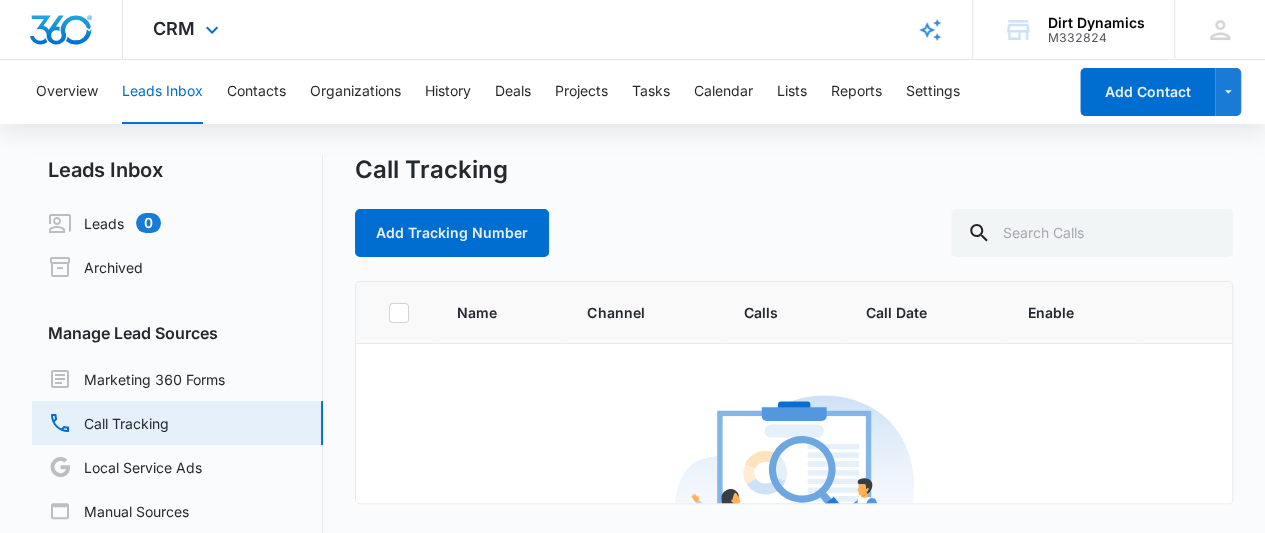 click on "CRM Apps Reputation Websites Forms CRM Email Social Payments POS Content Intelligence Files Brand Settings" at bounding box center (188, 29) 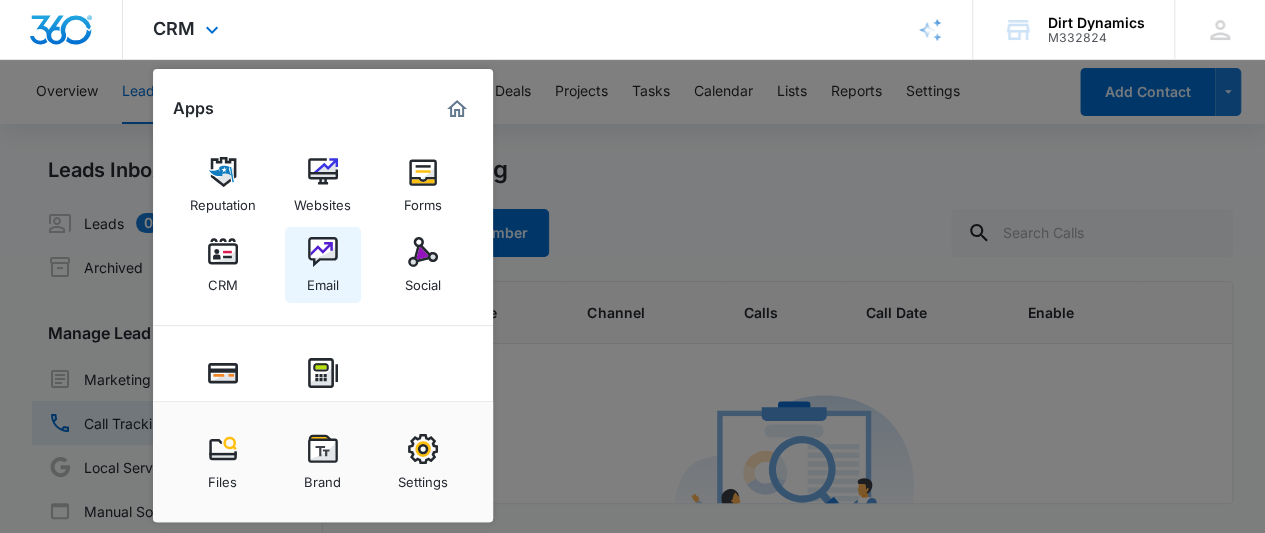 click at bounding box center (323, 252) 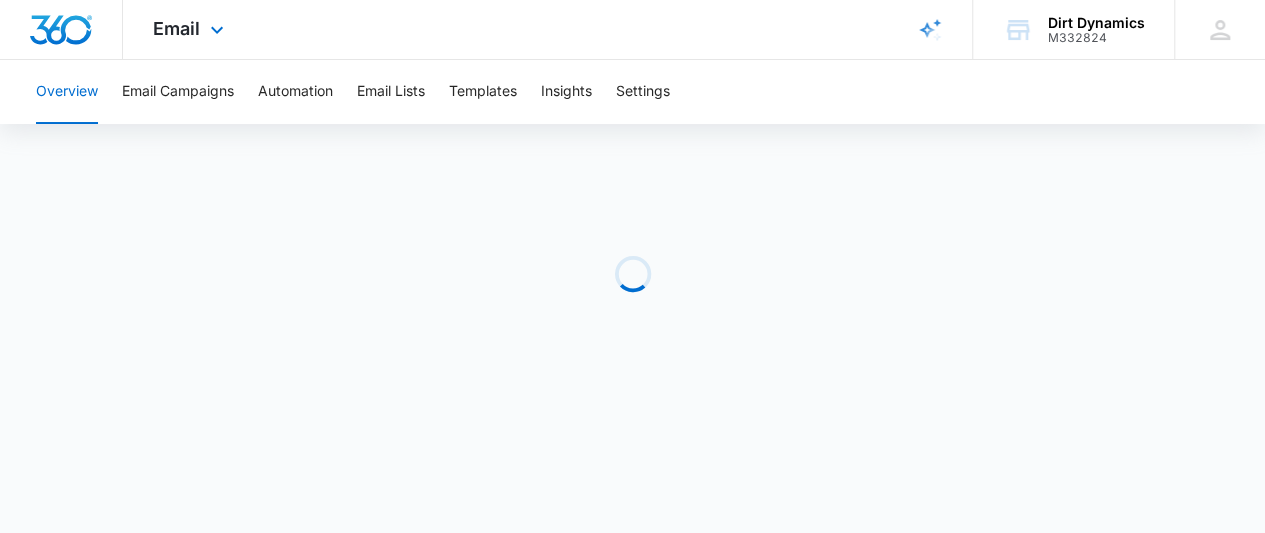 scroll, scrollTop: 0, scrollLeft: 0, axis: both 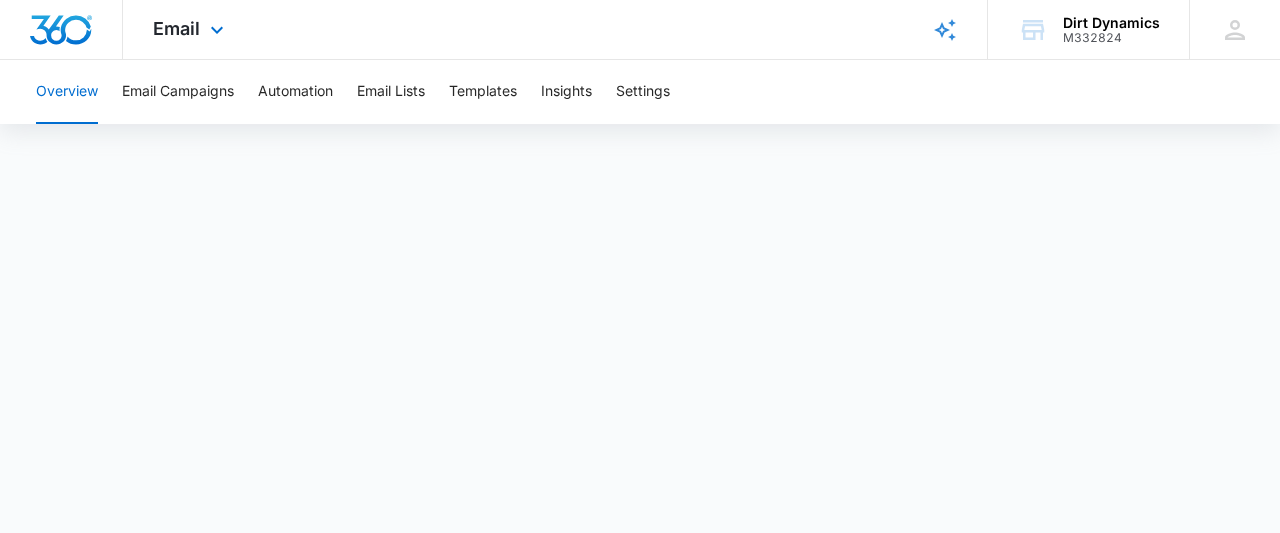 click on "Email Apps Reputation Websites Forms CRM Email Social Payments POS Content Intelligence Files Brand Settings" at bounding box center (191, 29) 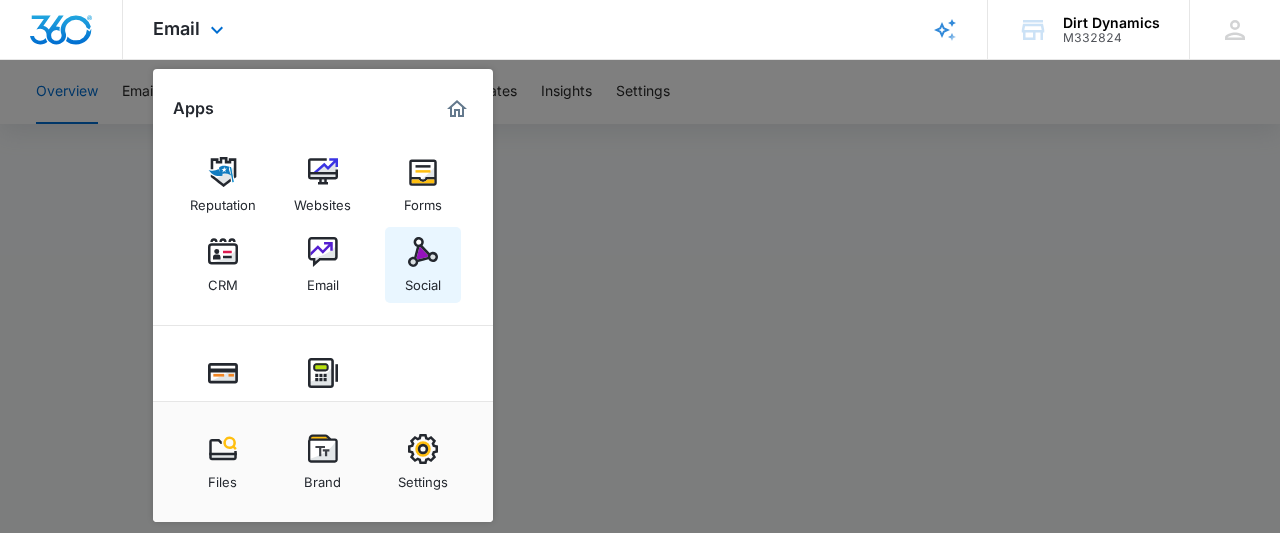 click at bounding box center [423, 252] 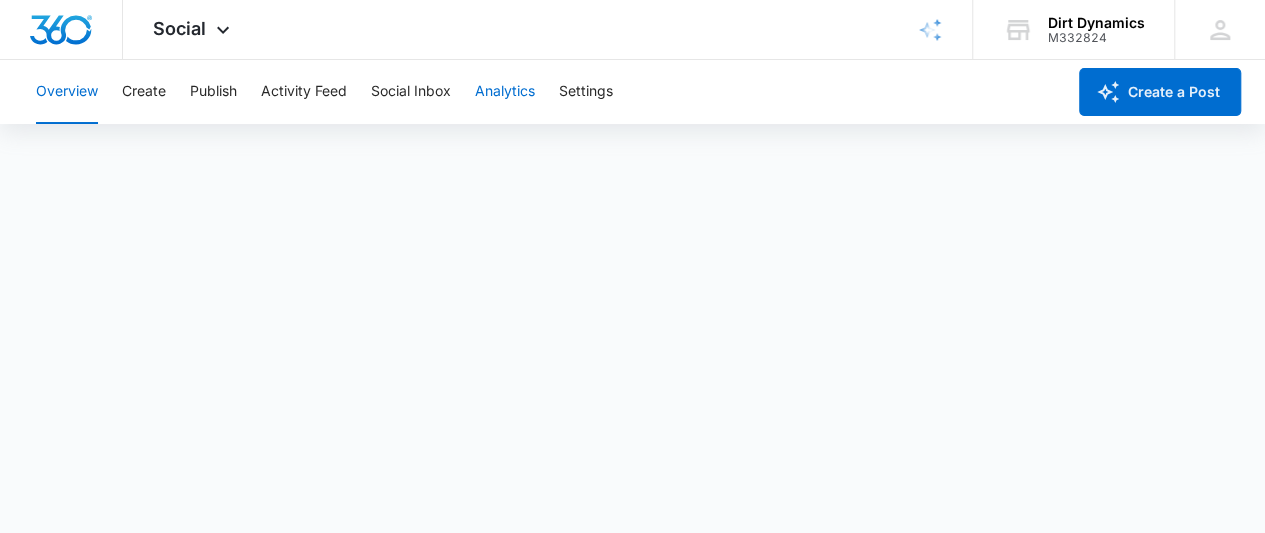 click on "Analytics" at bounding box center [505, 92] 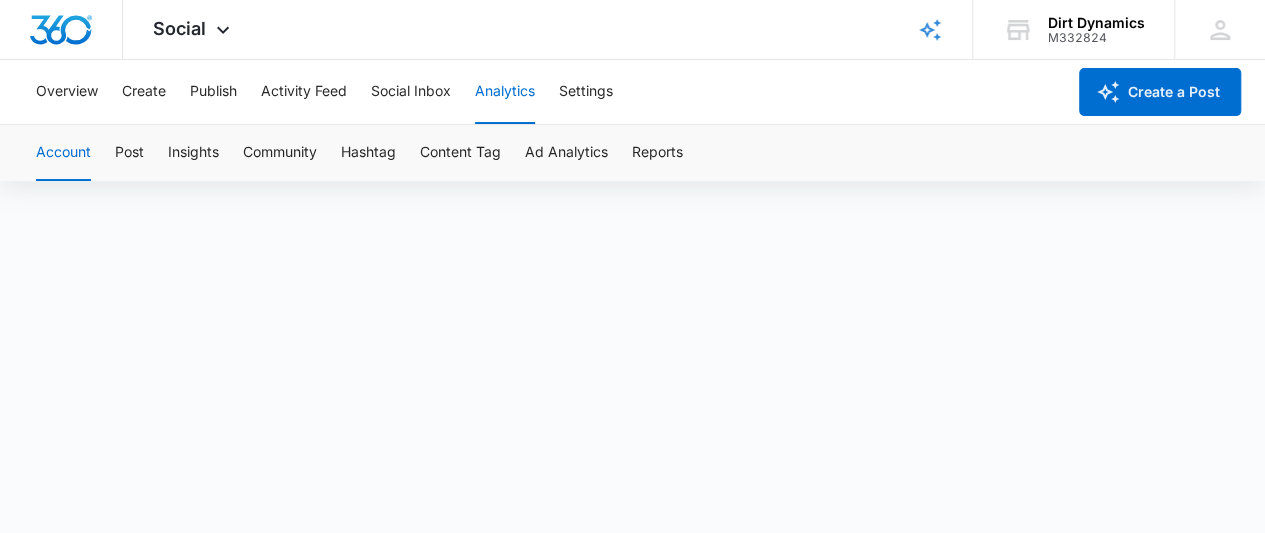 scroll, scrollTop: 0, scrollLeft: 0, axis: both 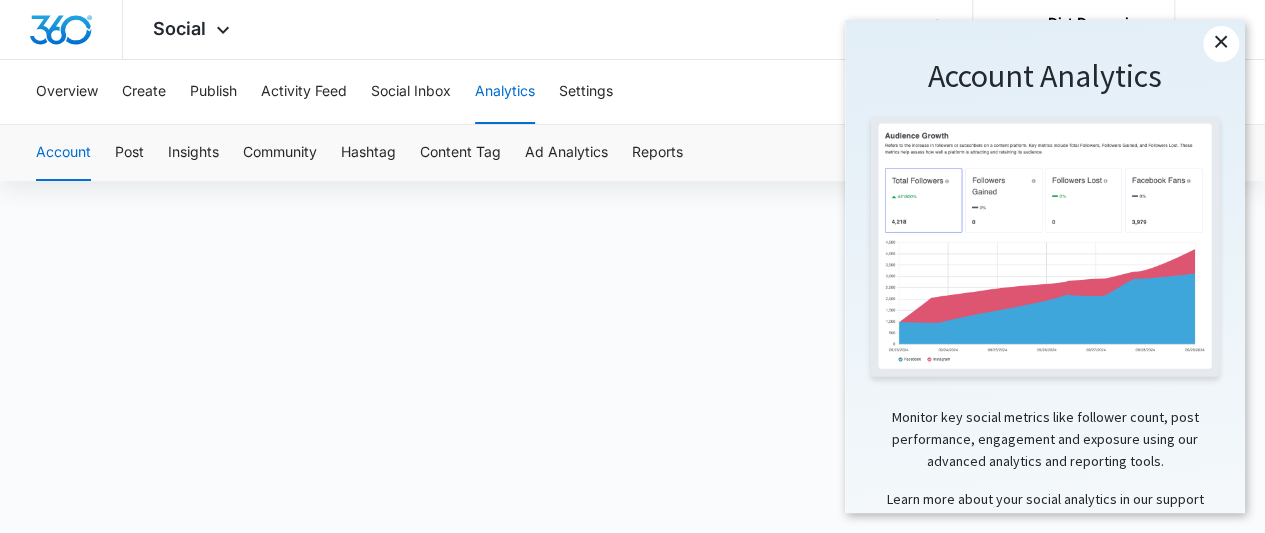 click on "×" at bounding box center (1221, 44) 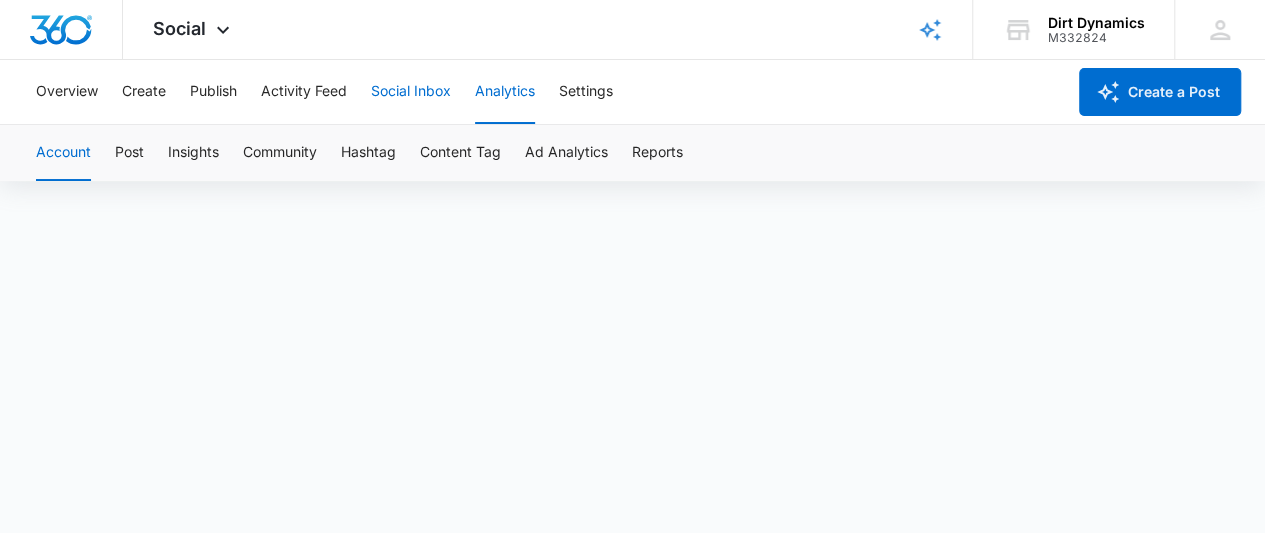 click on "Social Inbox" at bounding box center [411, 92] 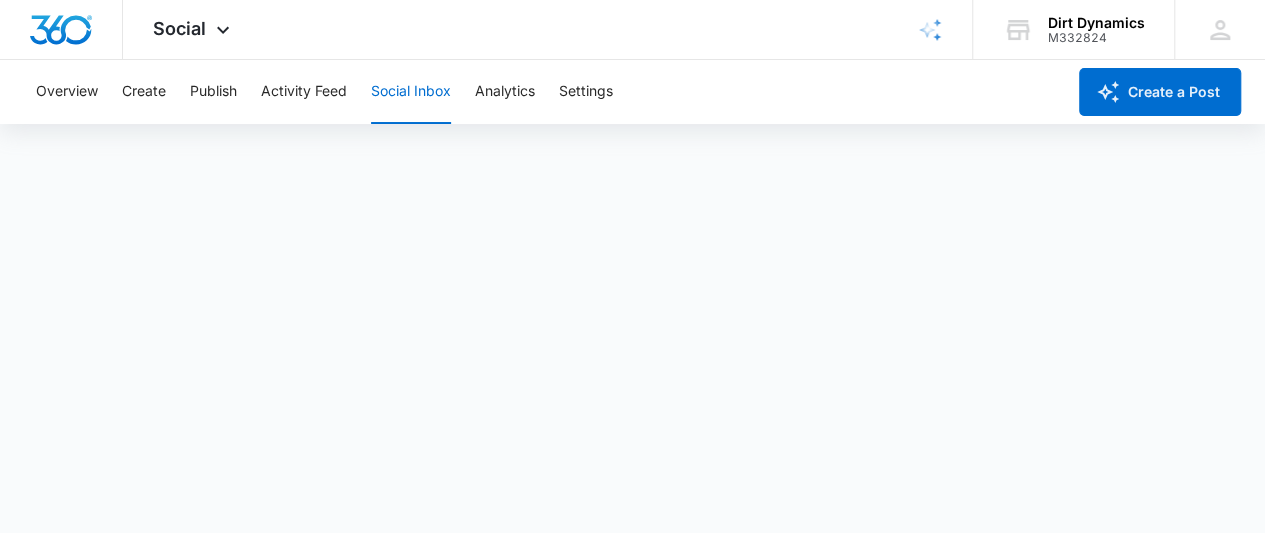 scroll, scrollTop: 0, scrollLeft: 0, axis: both 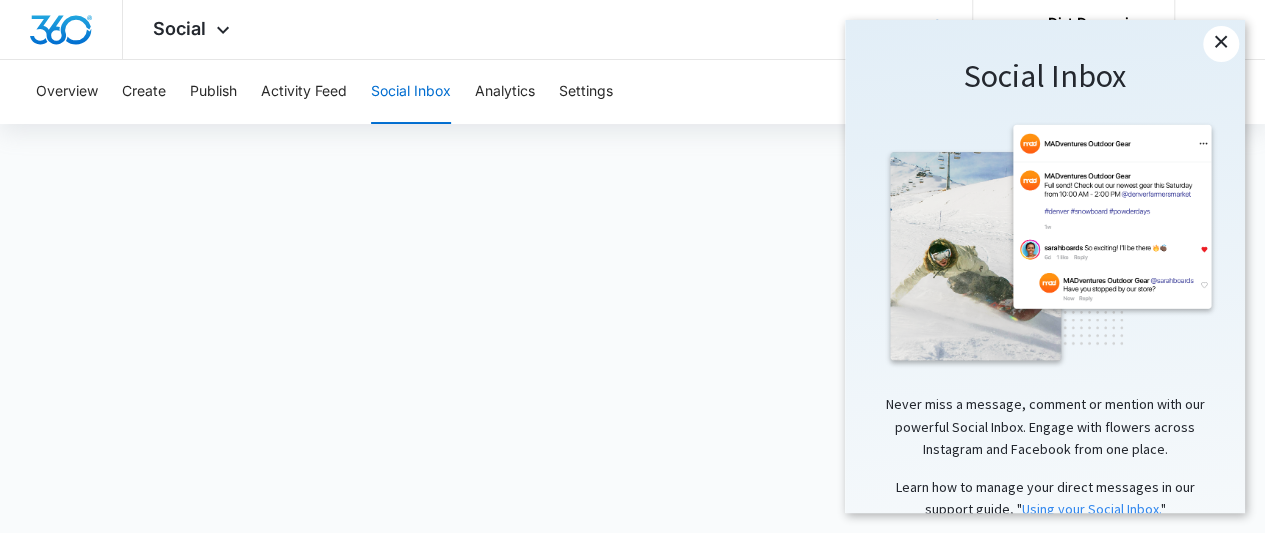click on "×" at bounding box center (1221, 44) 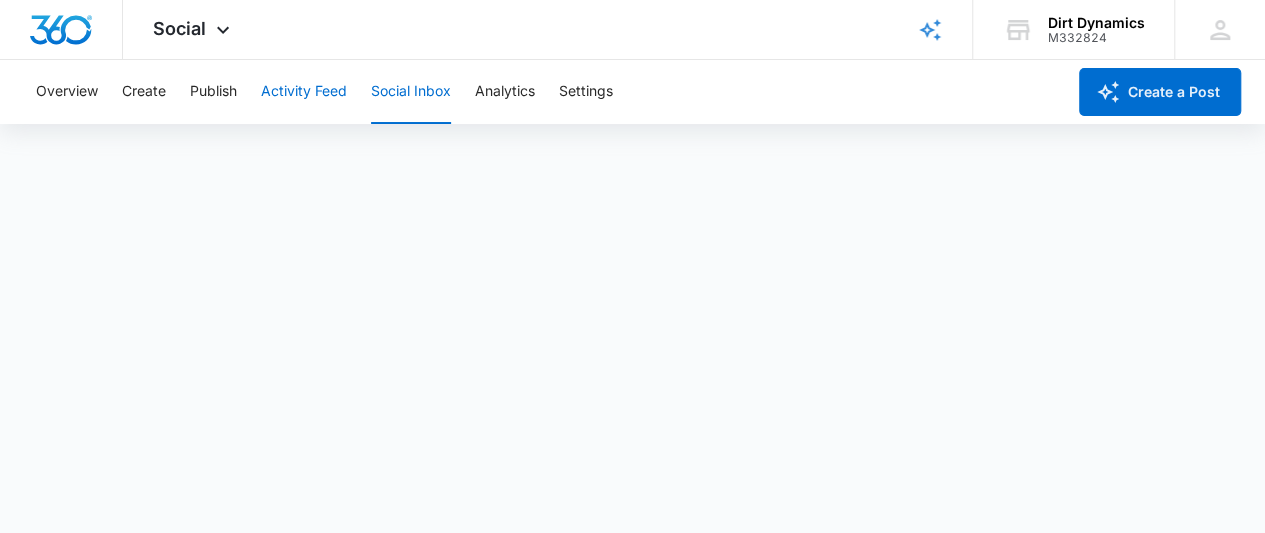 click on "Activity Feed" at bounding box center (304, 92) 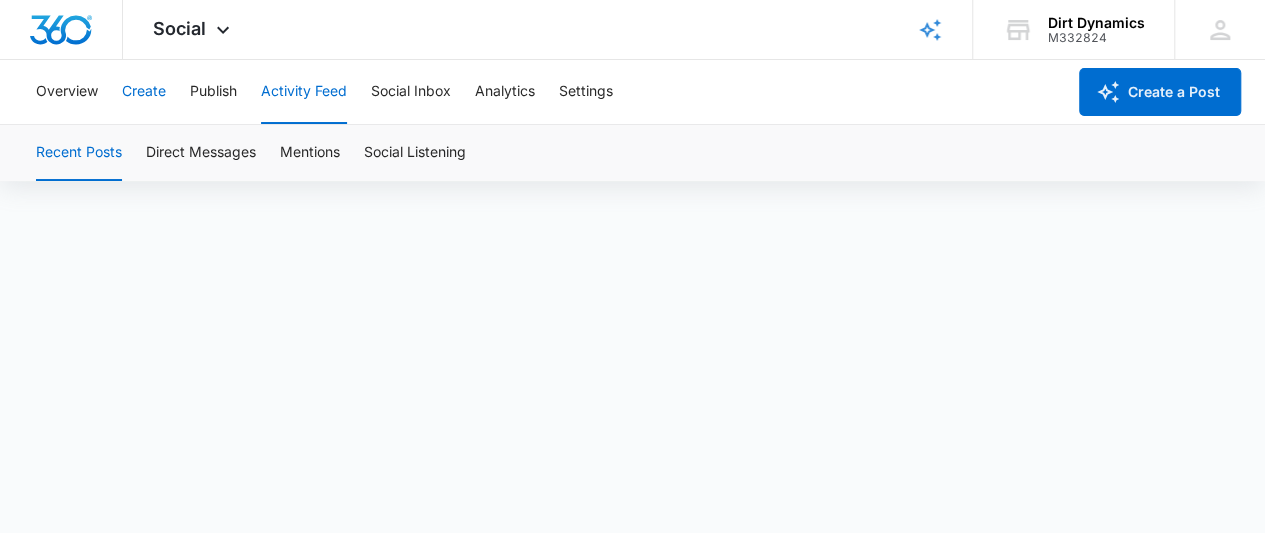 click on "Create" at bounding box center [144, 92] 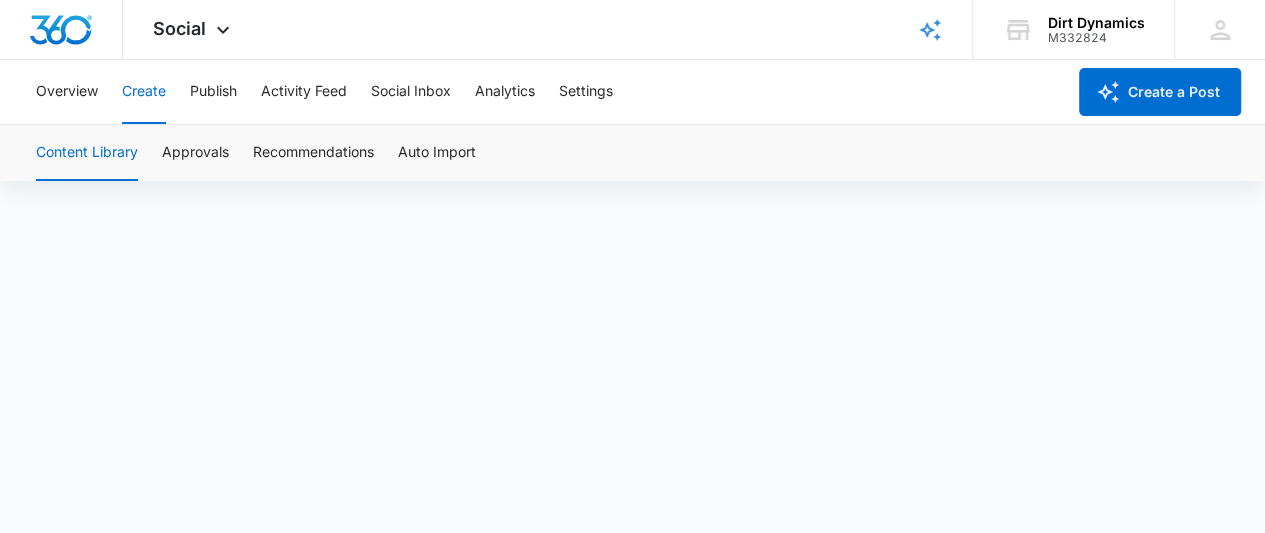 scroll, scrollTop: 0, scrollLeft: 0, axis: both 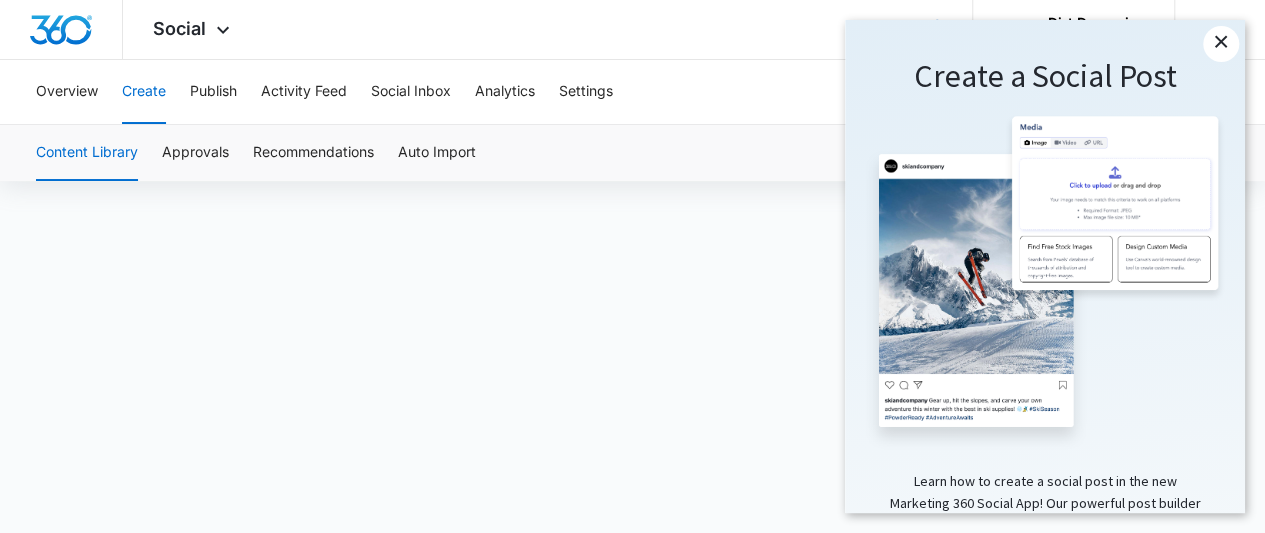 click on "×" at bounding box center (1221, 44) 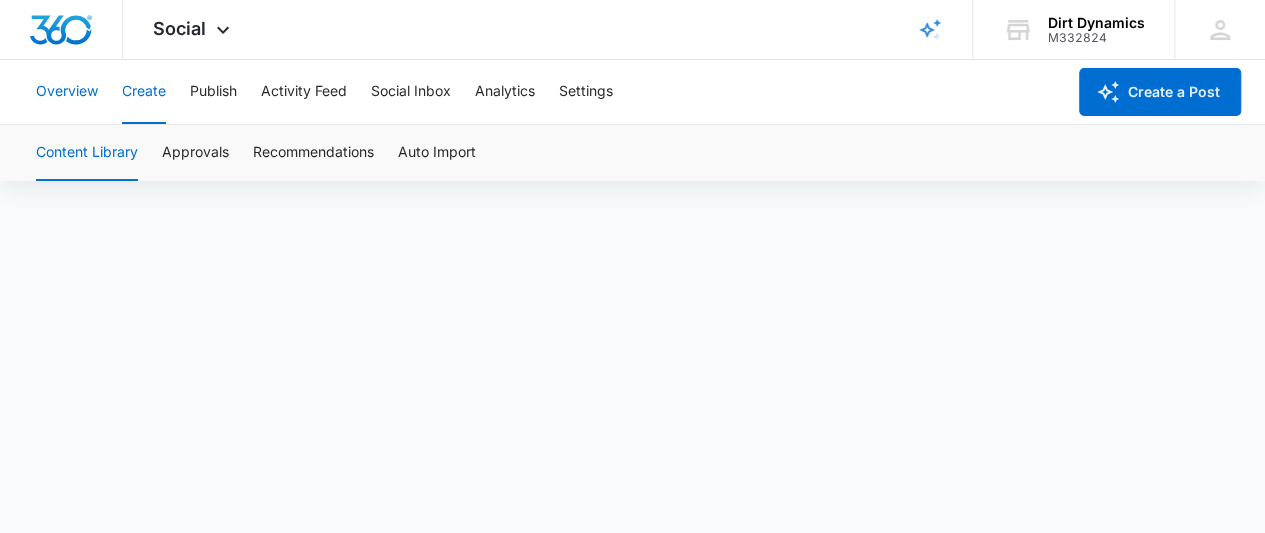 click on "Overview" at bounding box center [67, 92] 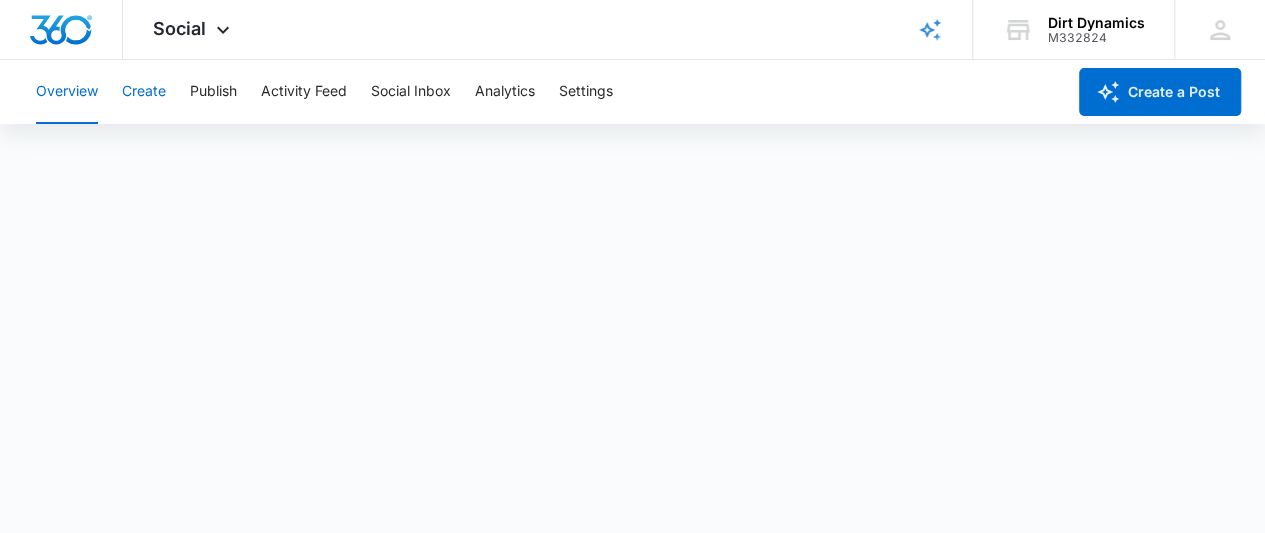 click on "Create" at bounding box center (144, 92) 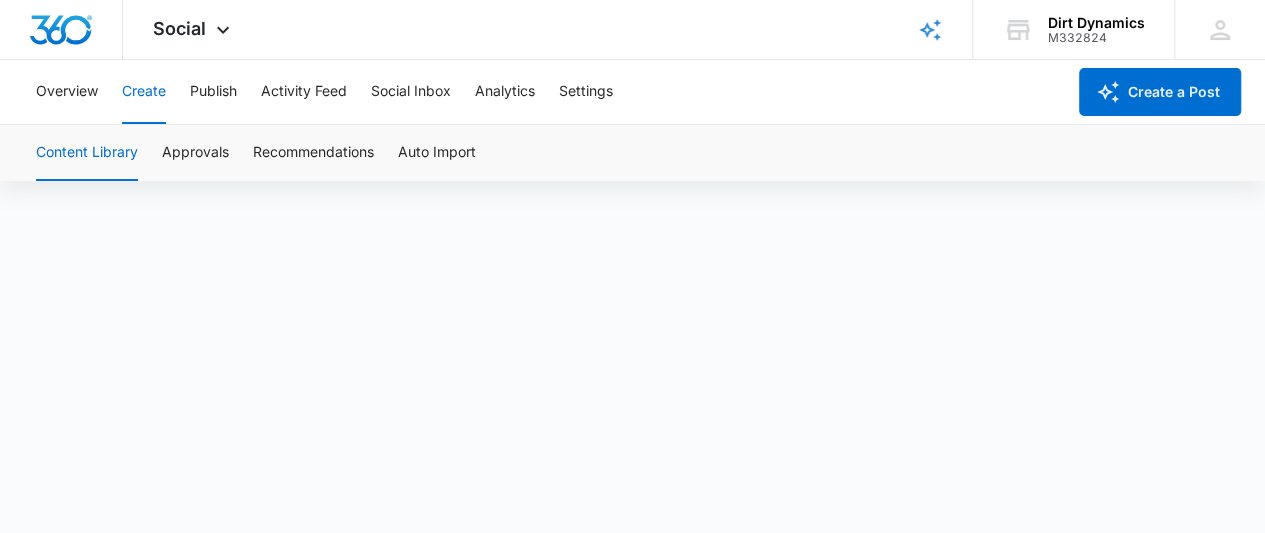 scroll, scrollTop: 0, scrollLeft: 0, axis: both 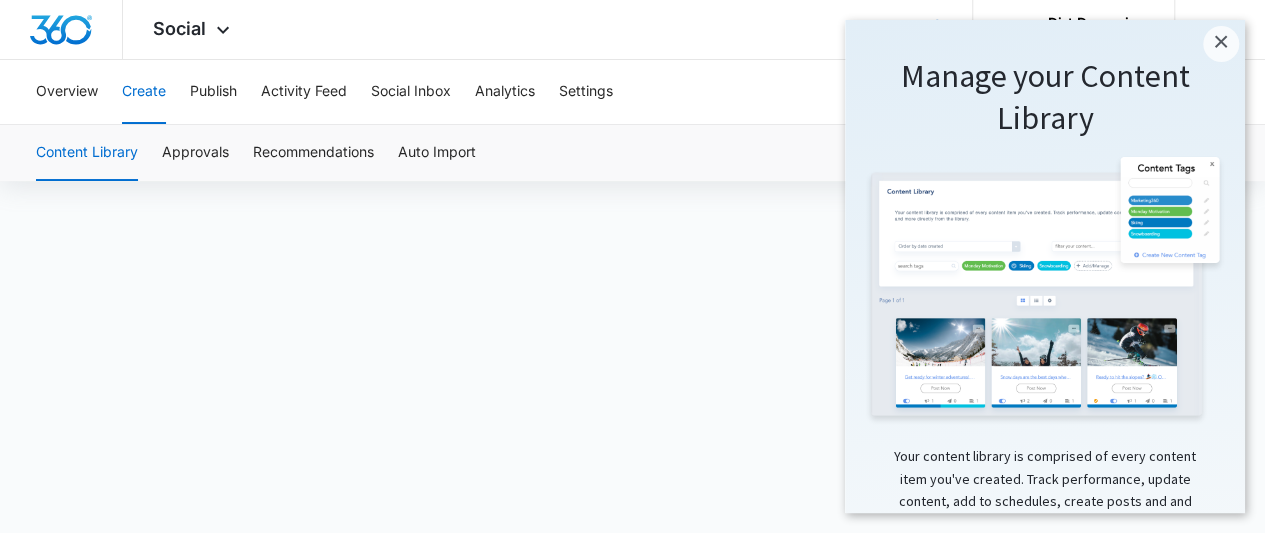 click on "Manage your Content Library" at bounding box center (1045, 97) 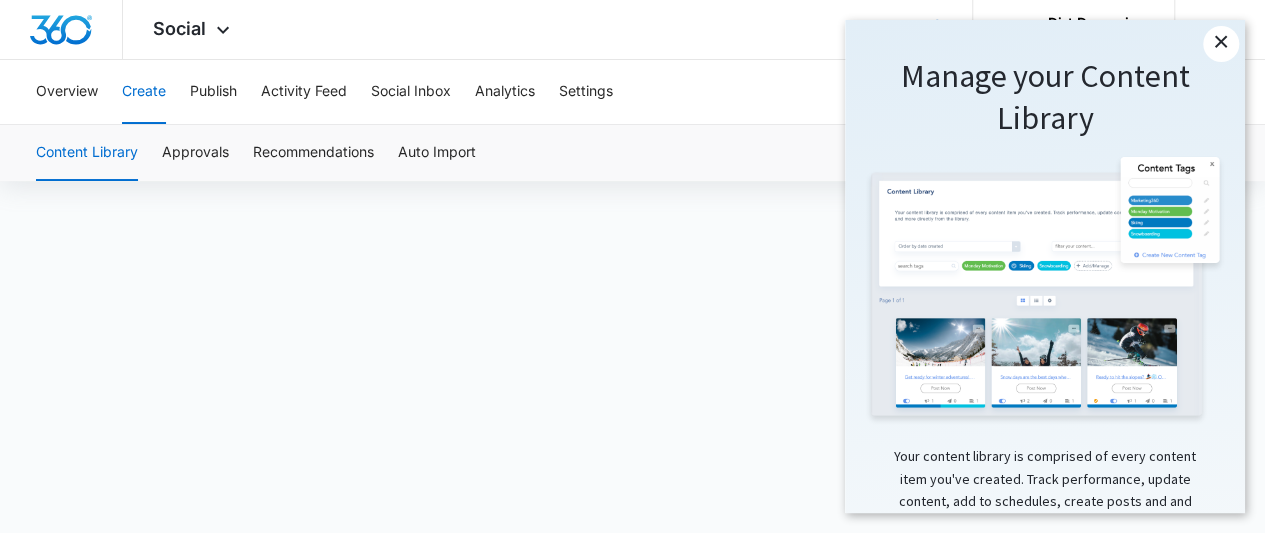 click on "×" at bounding box center [1221, 44] 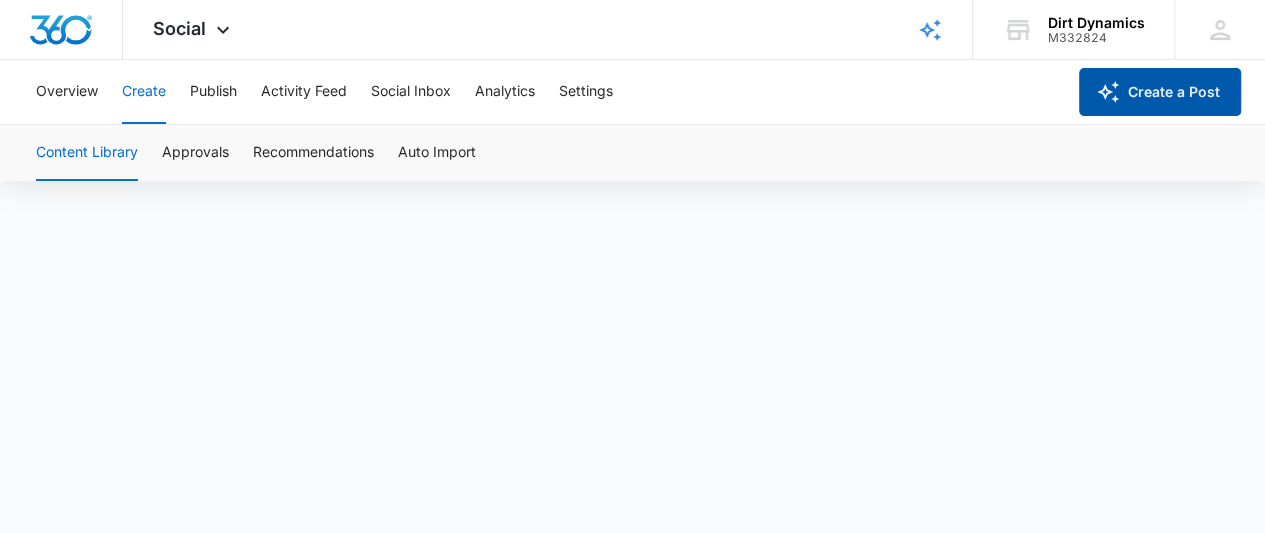 click on "Create a Post" at bounding box center [1160, 92] 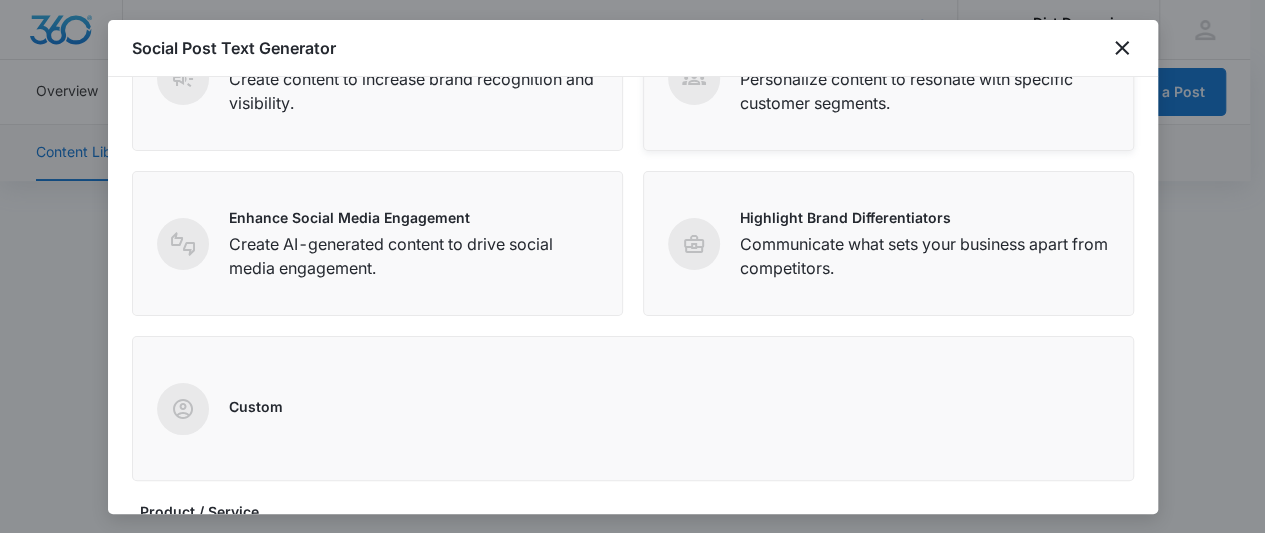 scroll, scrollTop: 192, scrollLeft: 0, axis: vertical 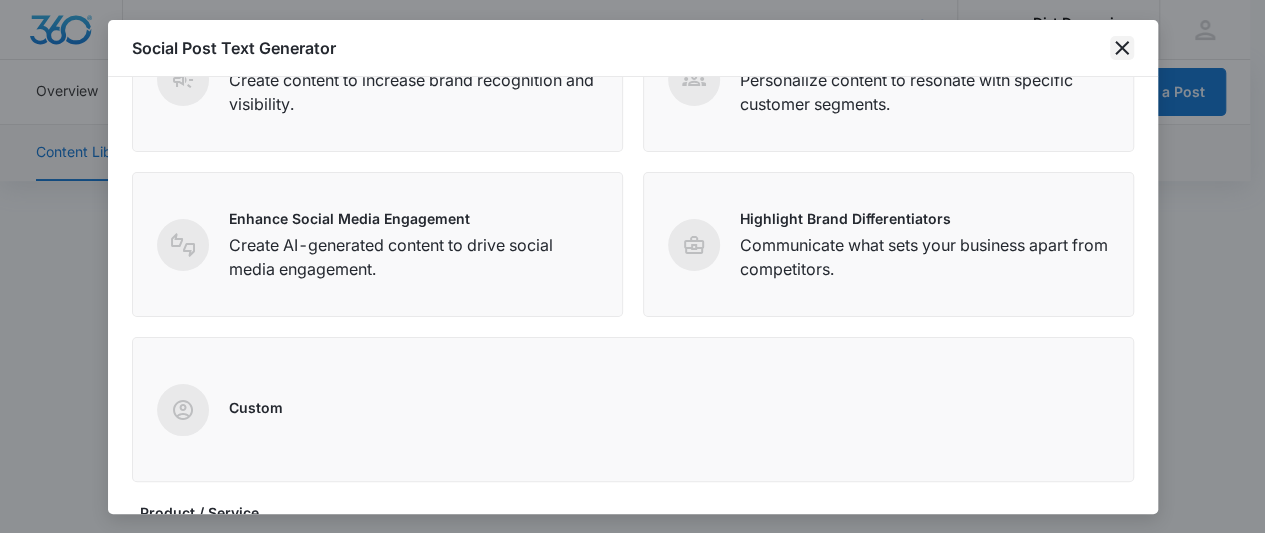 click 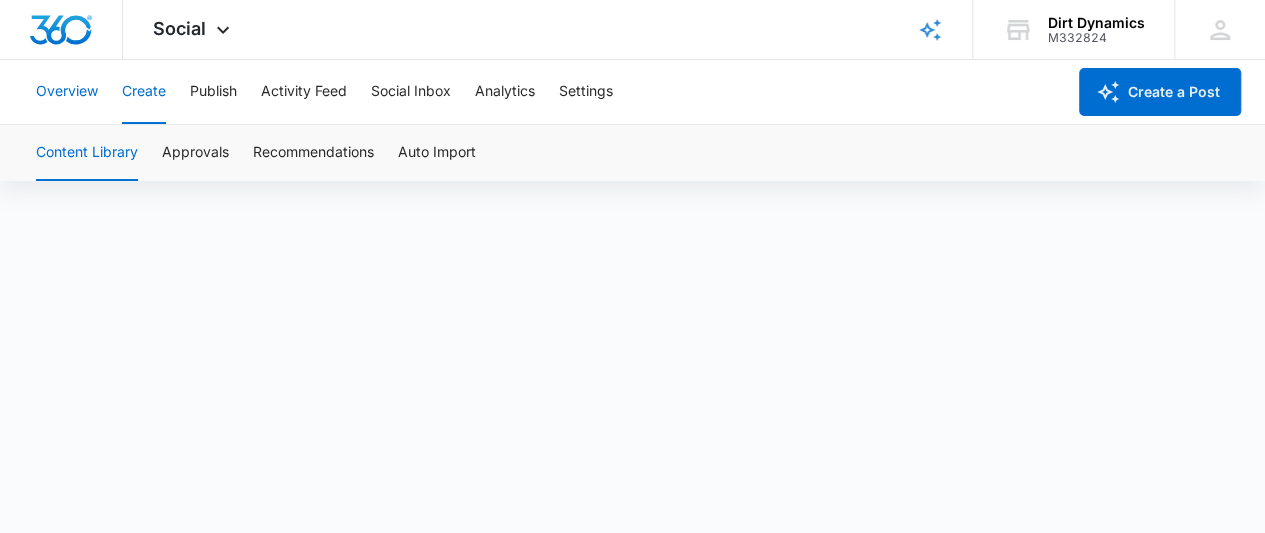 click on "Overview" at bounding box center (67, 92) 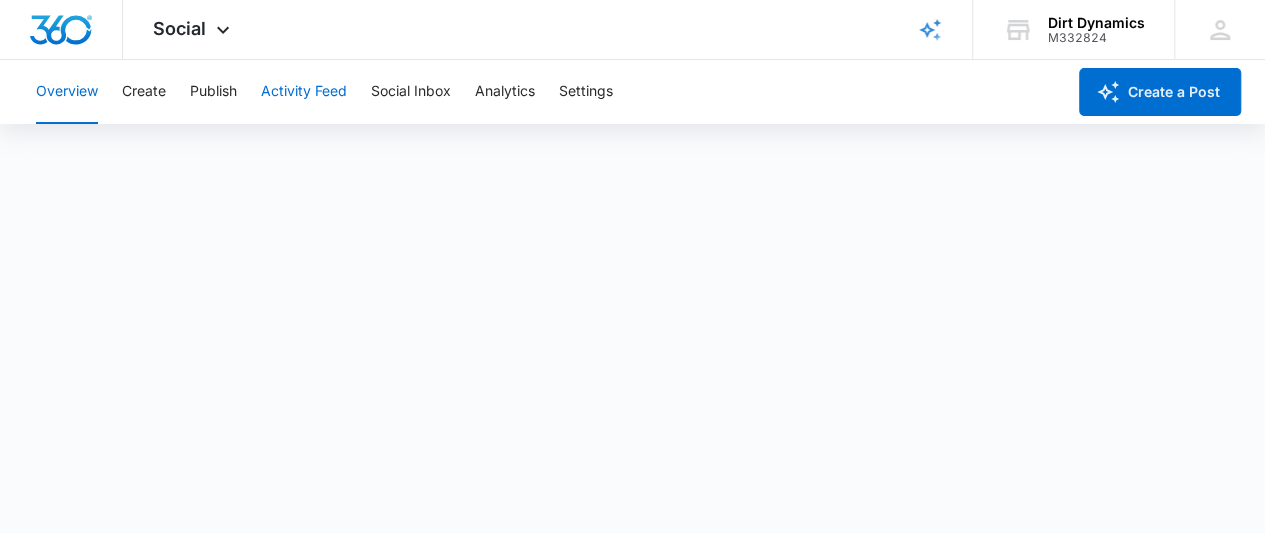 click on "Activity Feed" at bounding box center [304, 92] 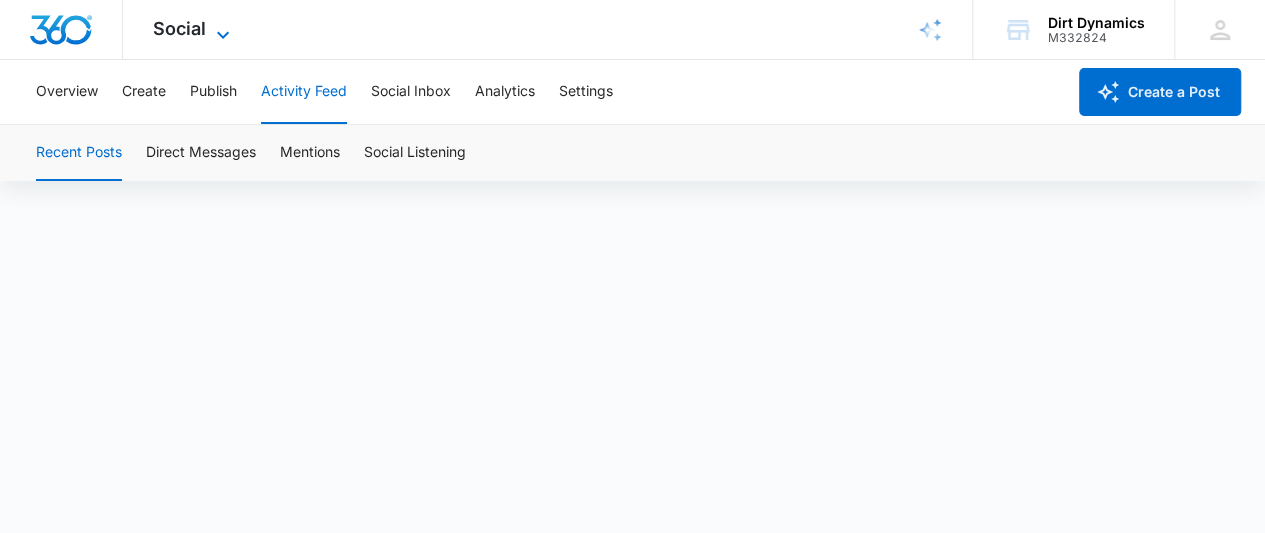 click on "Social" at bounding box center [179, 28] 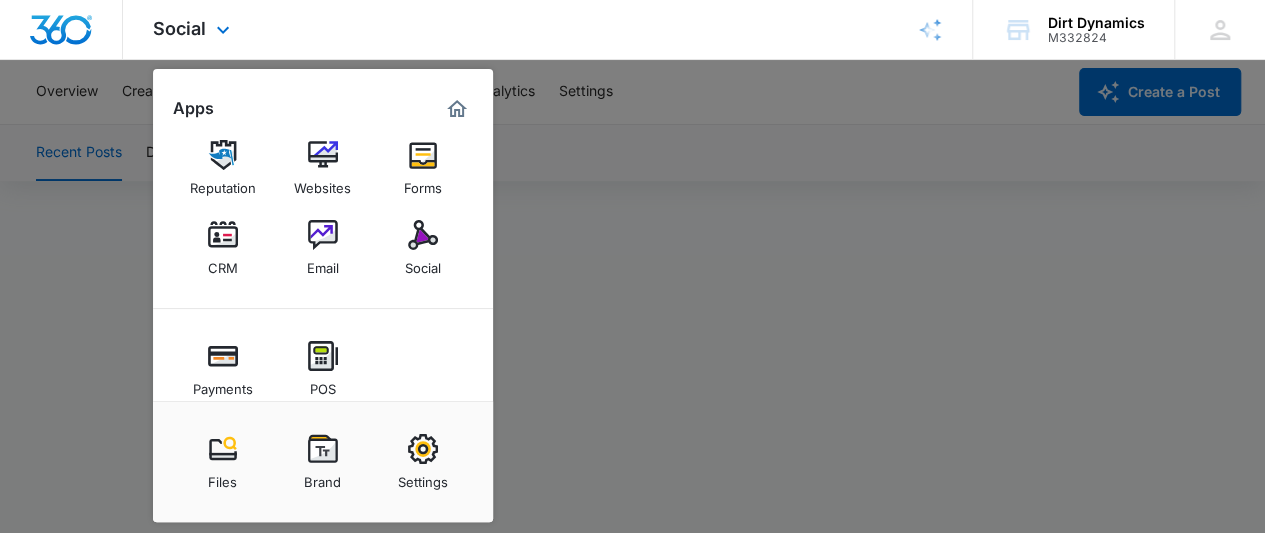 scroll, scrollTop: 165, scrollLeft: 0, axis: vertical 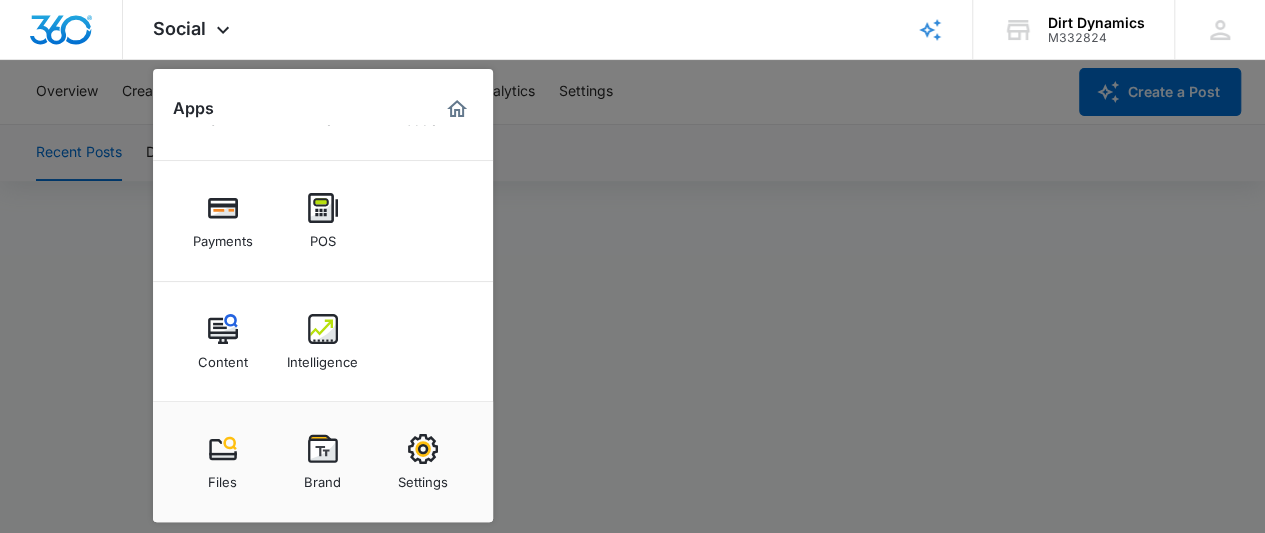 click at bounding box center (632, 266) 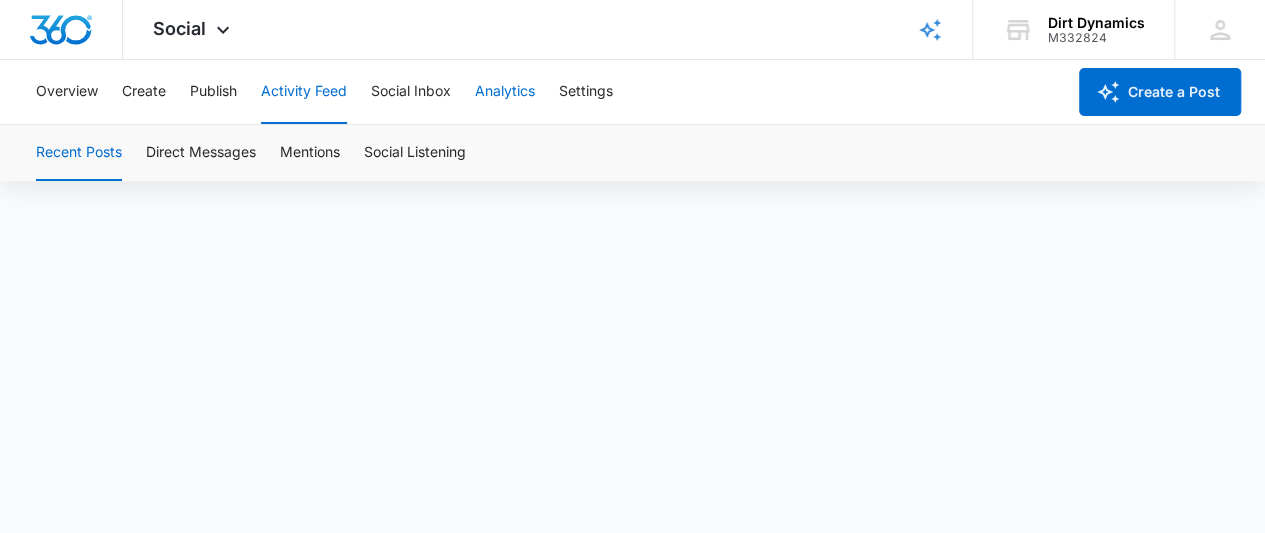 click on "Analytics" at bounding box center [505, 92] 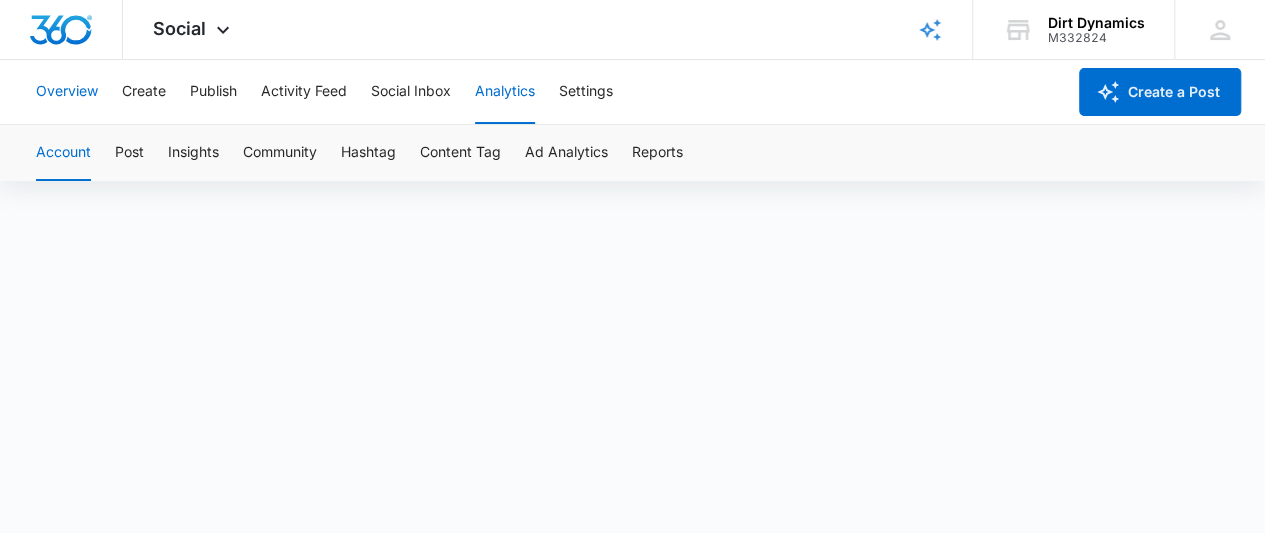 click on "Overview" at bounding box center (67, 92) 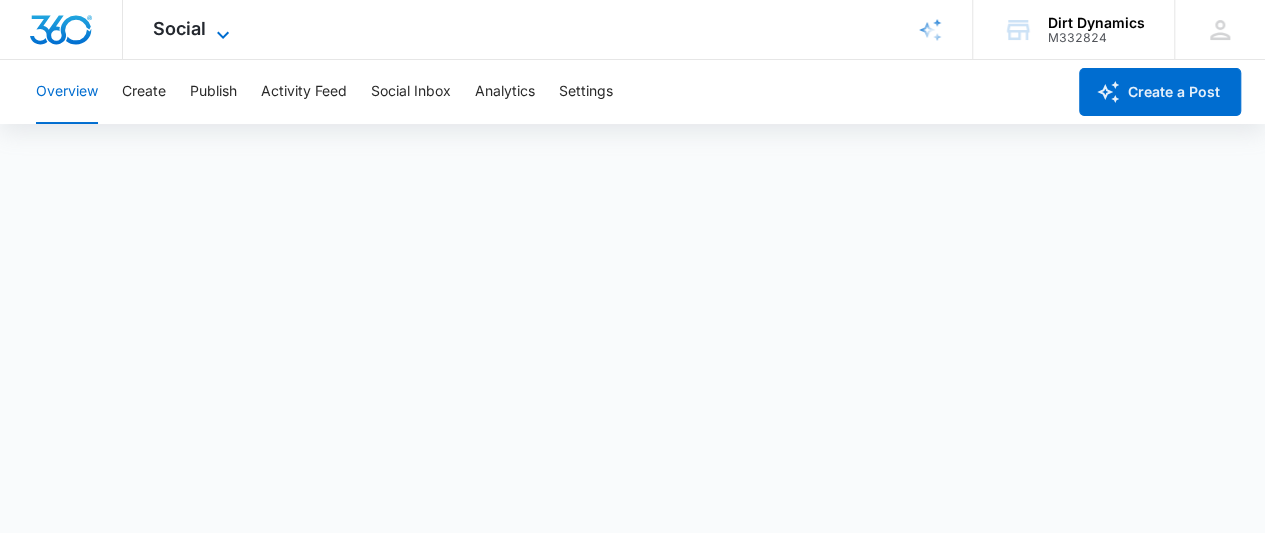click 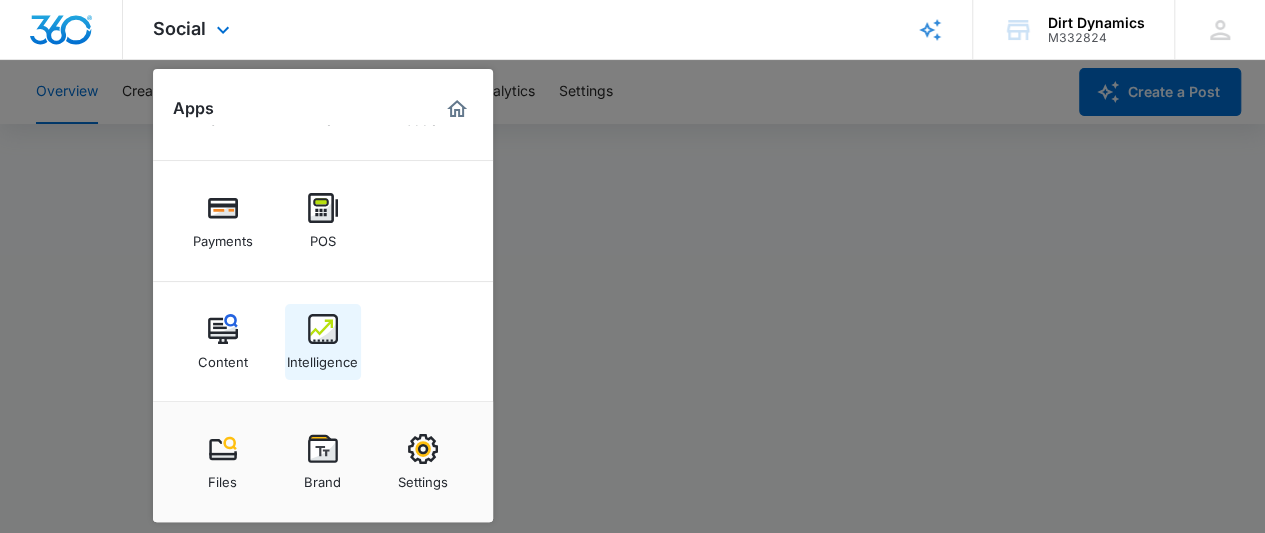 scroll, scrollTop: 6, scrollLeft: 0, axis: vertical 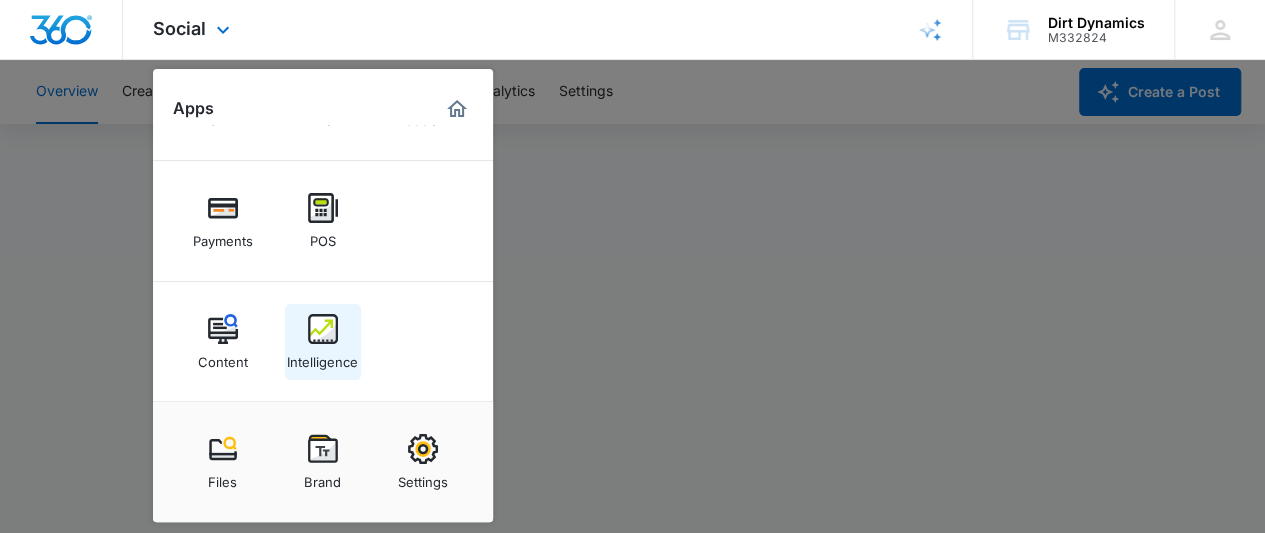 click at bounding box center [323, 329] 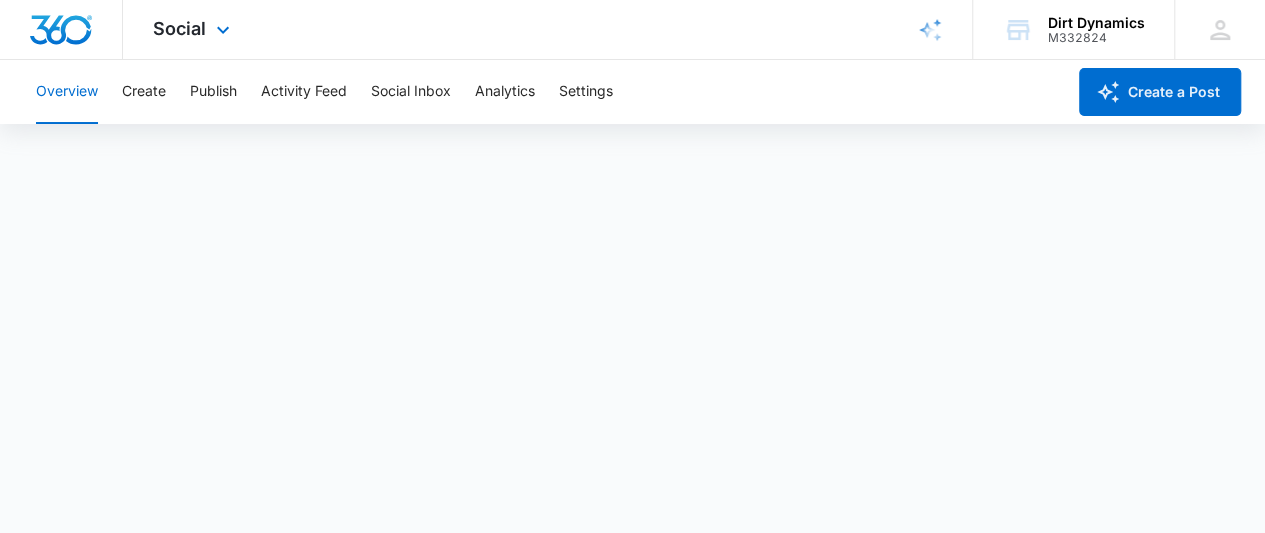 scroll, scrollTop: 0, scrollLeft: 0, axis: both 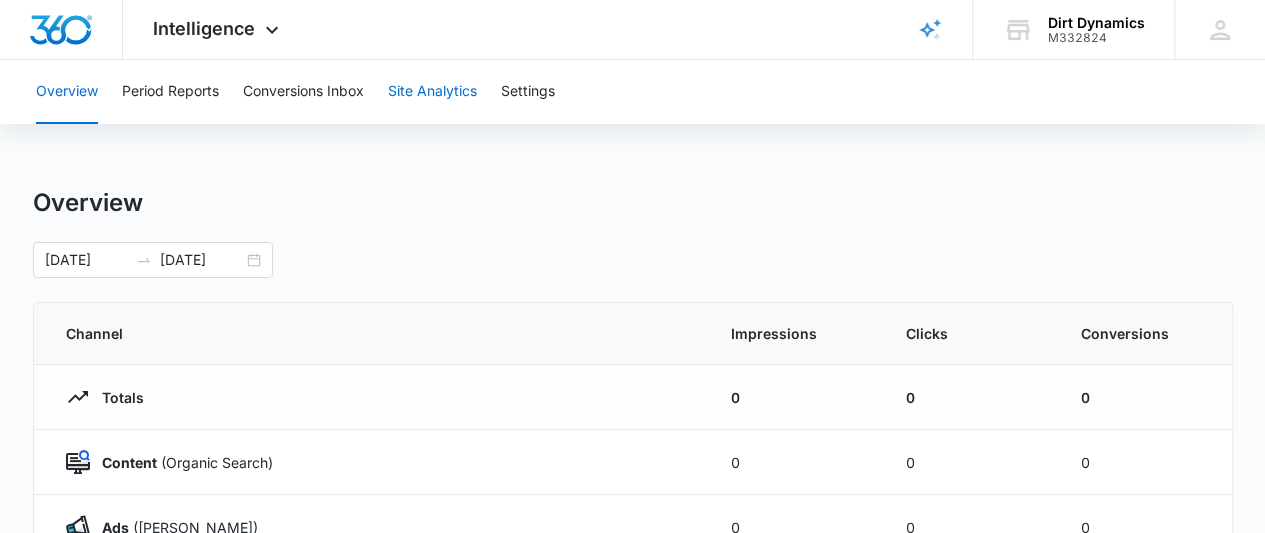 click on "Site Analytics" at bounding box center (432, 92) 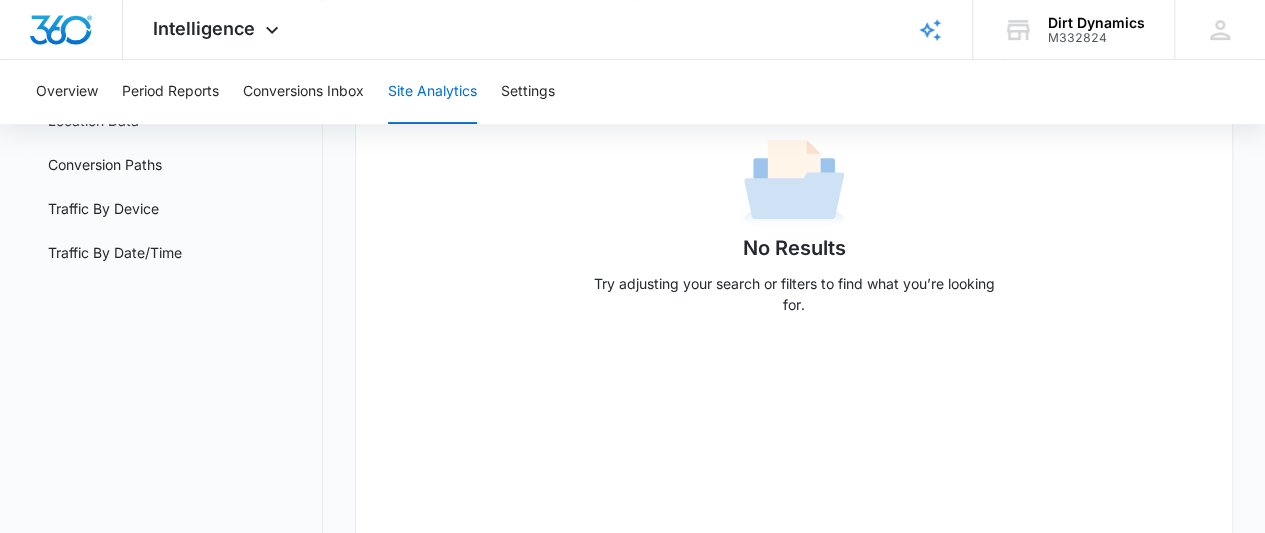 scroll, scrollTop: 0, scrollLeft: 0, axis: both 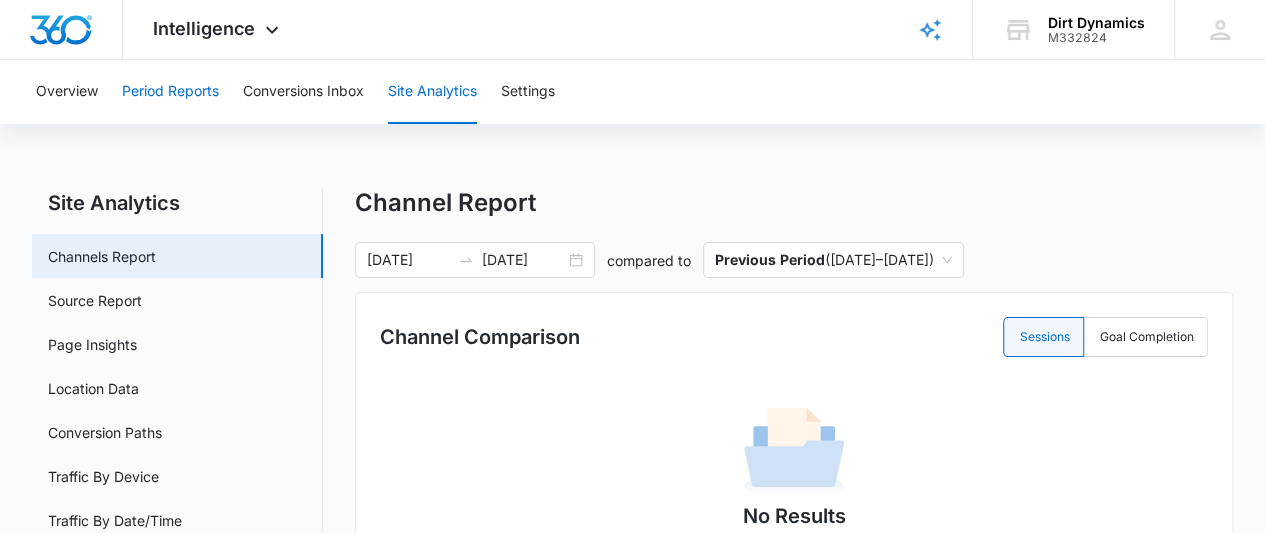 click on "Period Reports" at bounding box center (170, 92) 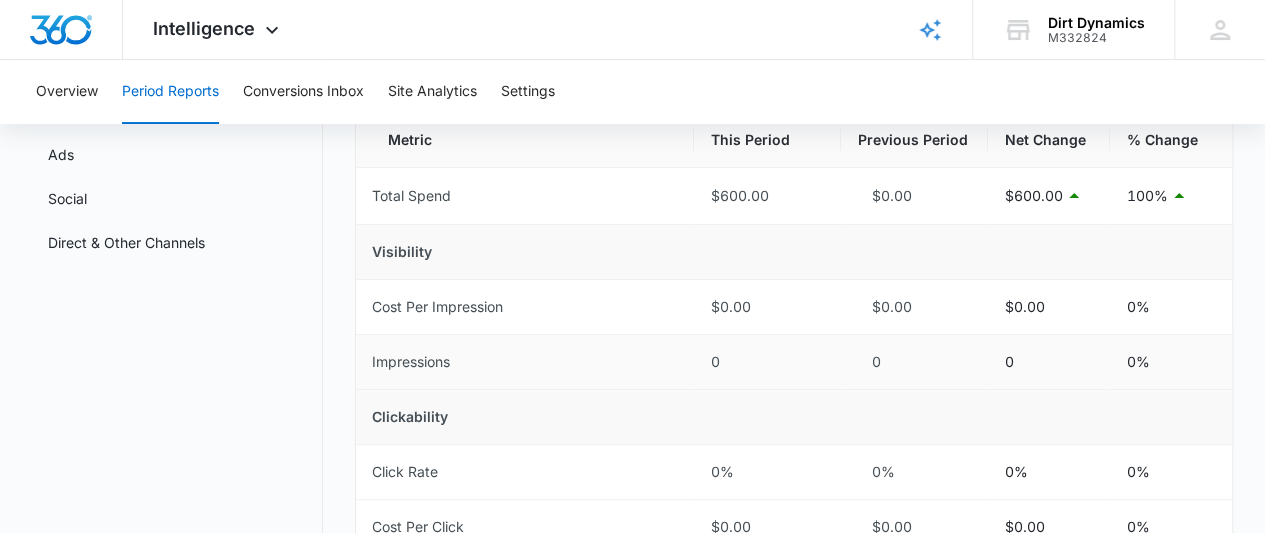 scroll, scrollTop: 0, scrollLeft: 0, axis: both 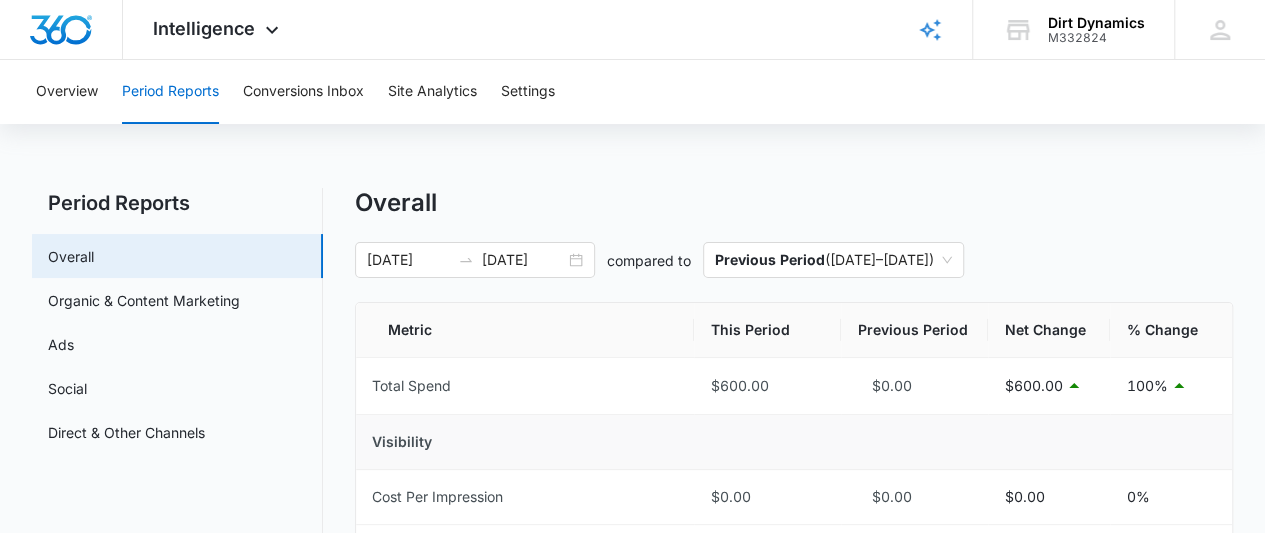 click on "Visibility" at bounding box center [794, 442] 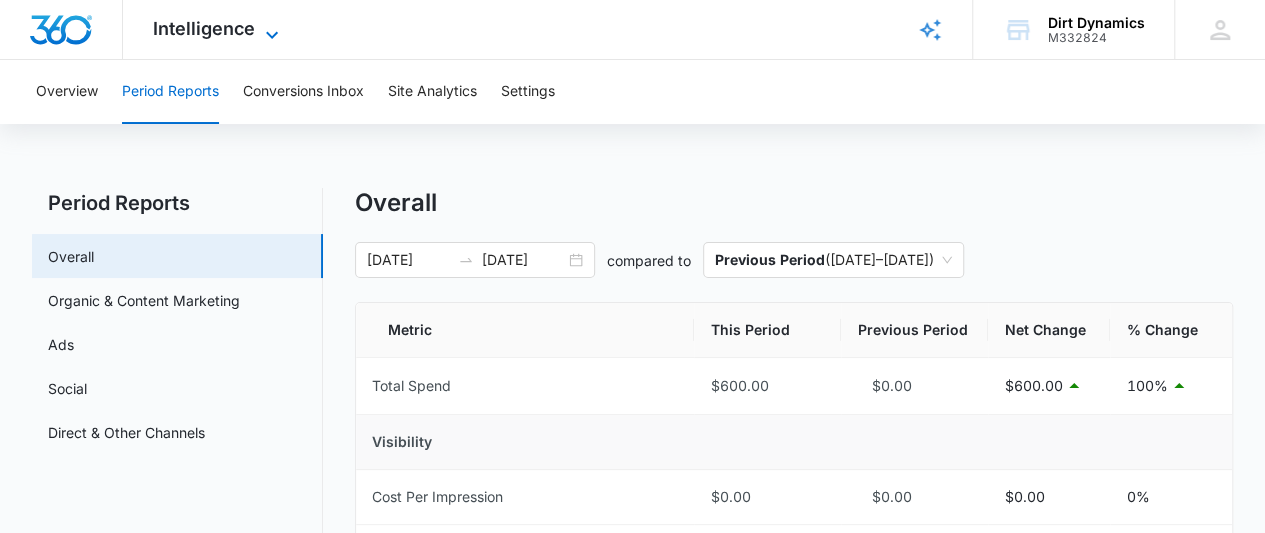 click on "Intelligence" at bounding box center (204, 28) 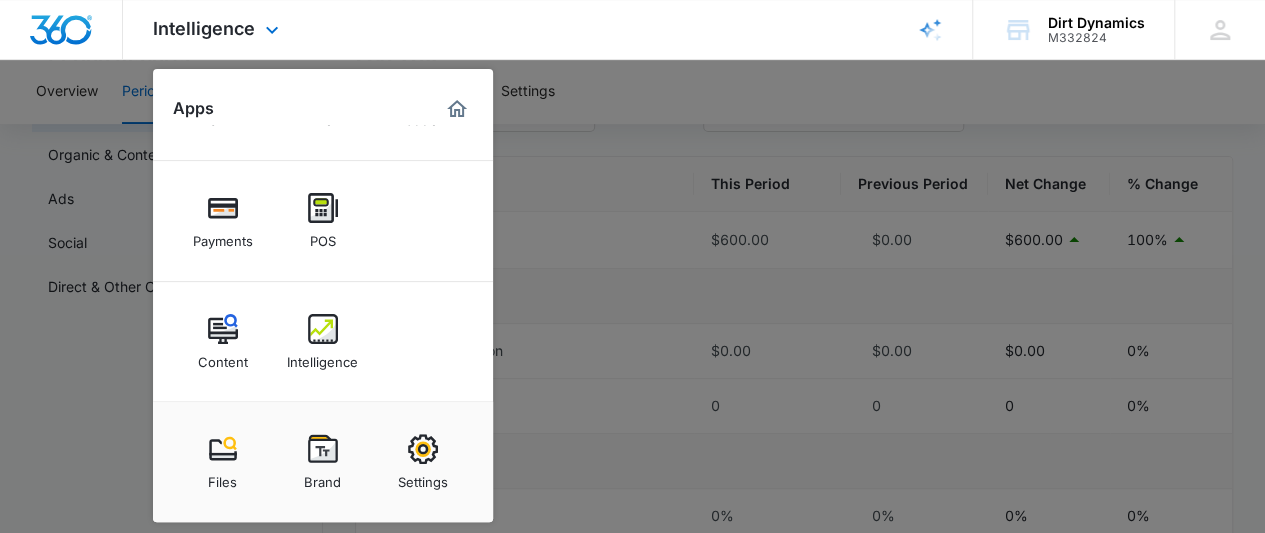 scroll, scrollTop: 148, scrollLeft: 0, axis: vertical 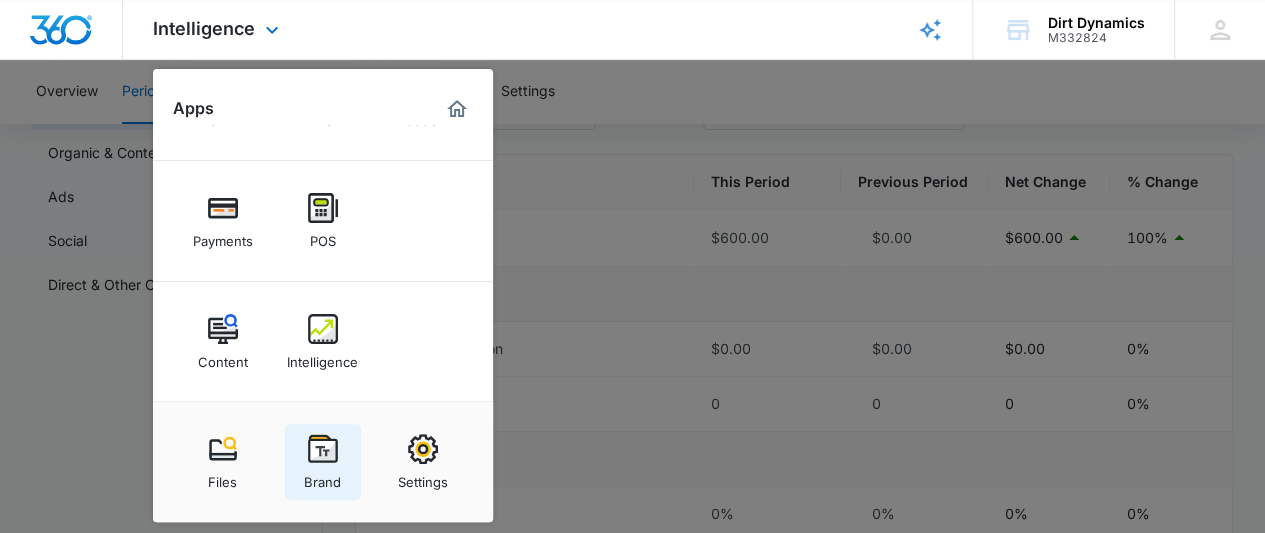 click on "Brand" at bounding box center [322, 477] 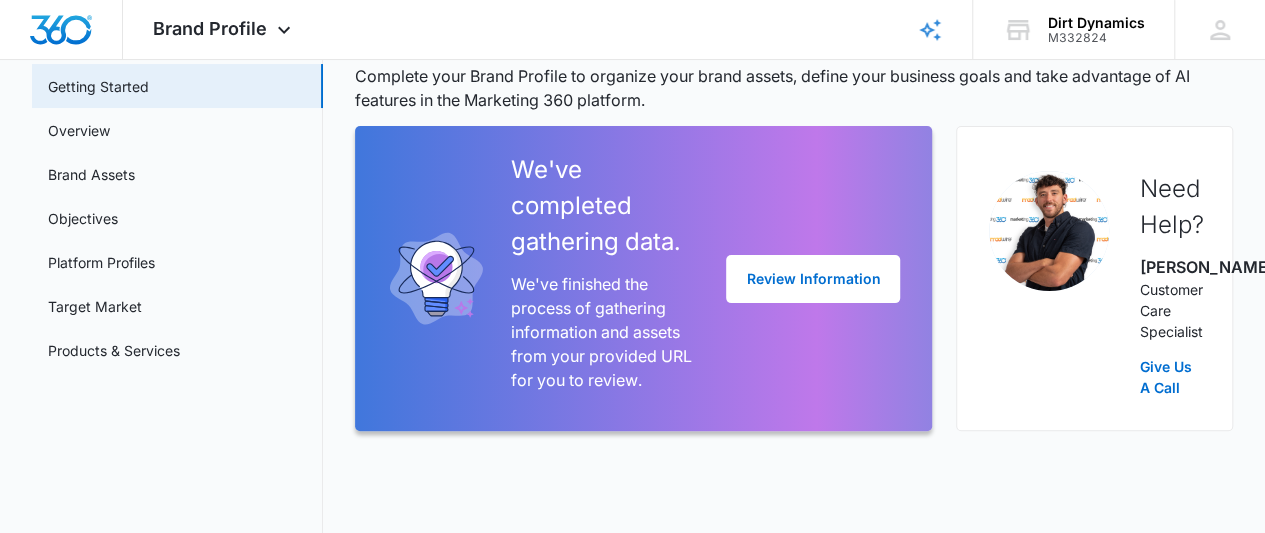 scroll, scrollTop: 0, scrollLeft: 0, axis: both 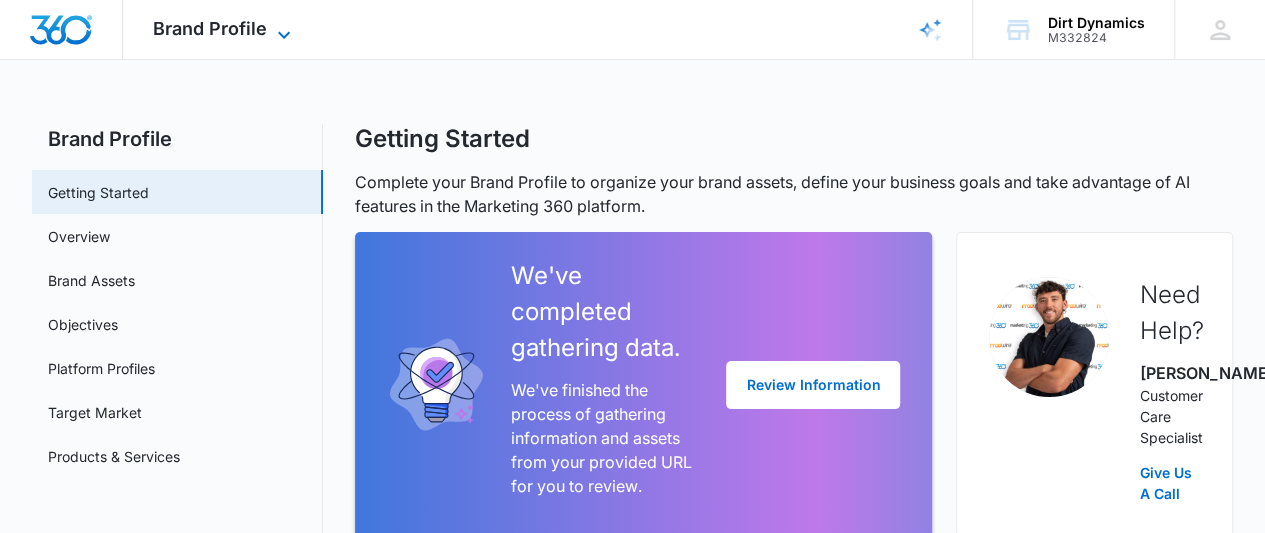click on "Brand Profile" at bounding box center (210, 28) 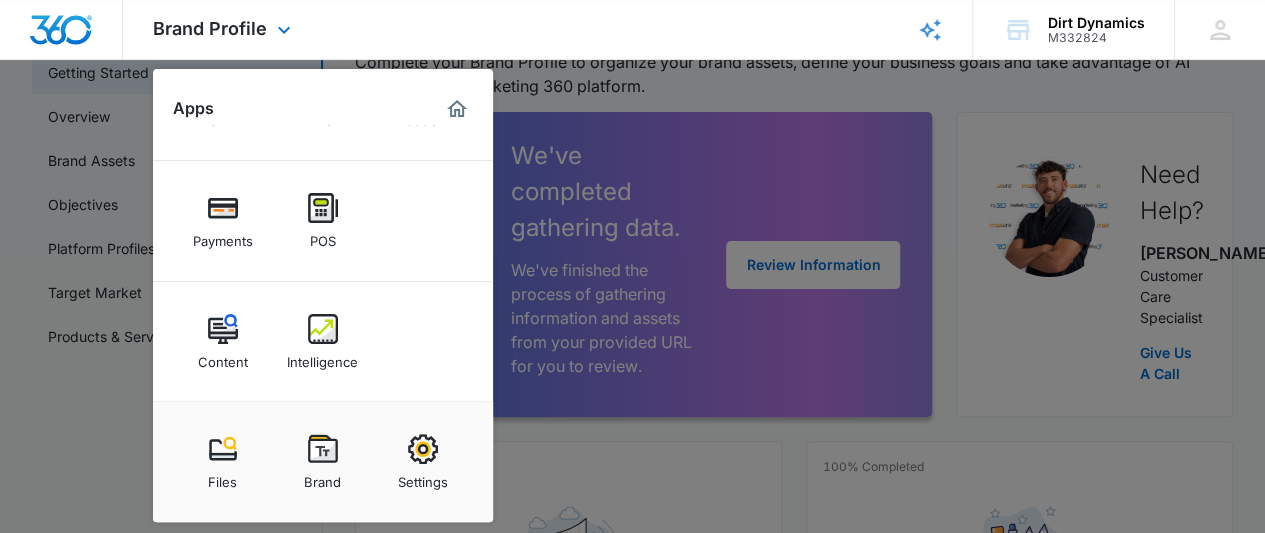 scroll, scrollTop: 114, scrollLeft: 0, axis: vertical 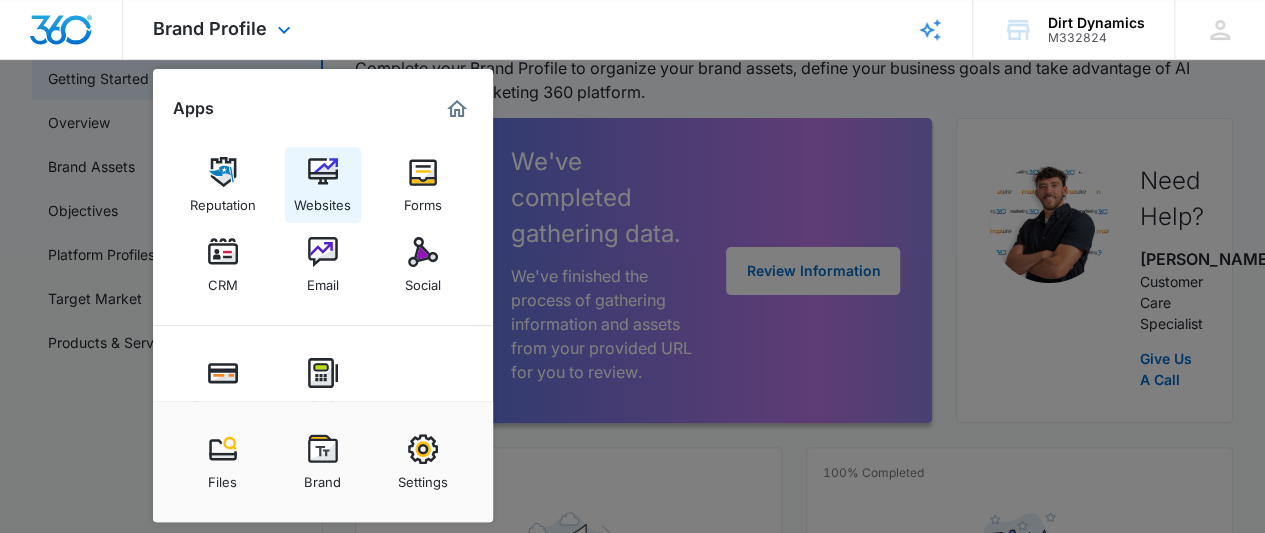 click on "Websites" at bounding box center [322, 200] 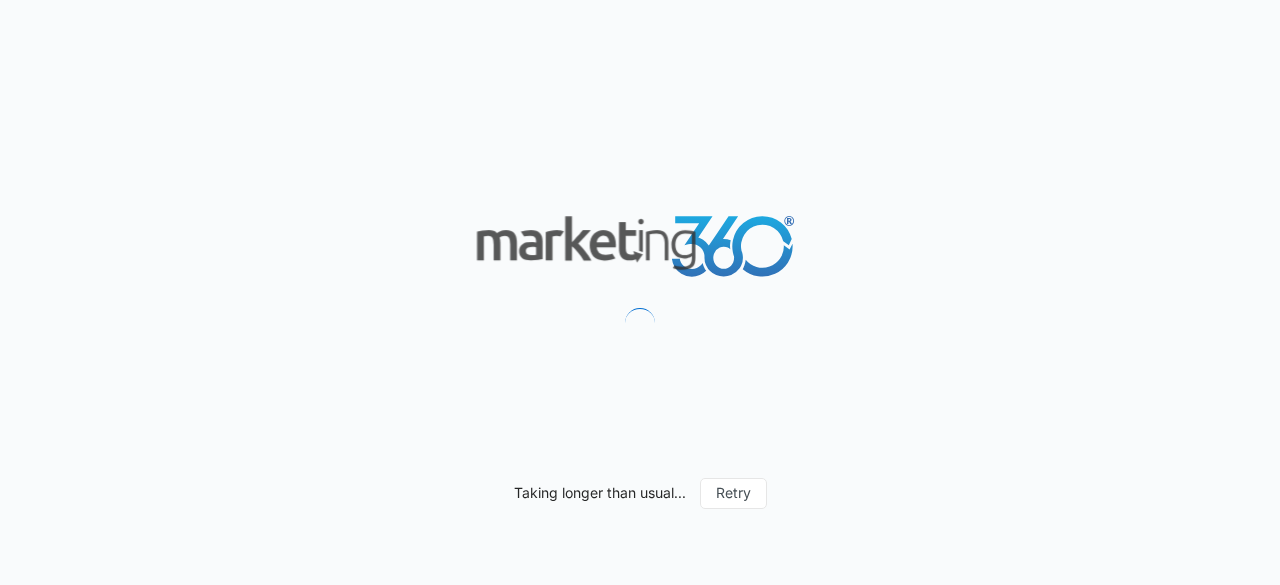 scroll, scrollTop: 0, scrollLeft: 0, axis: both 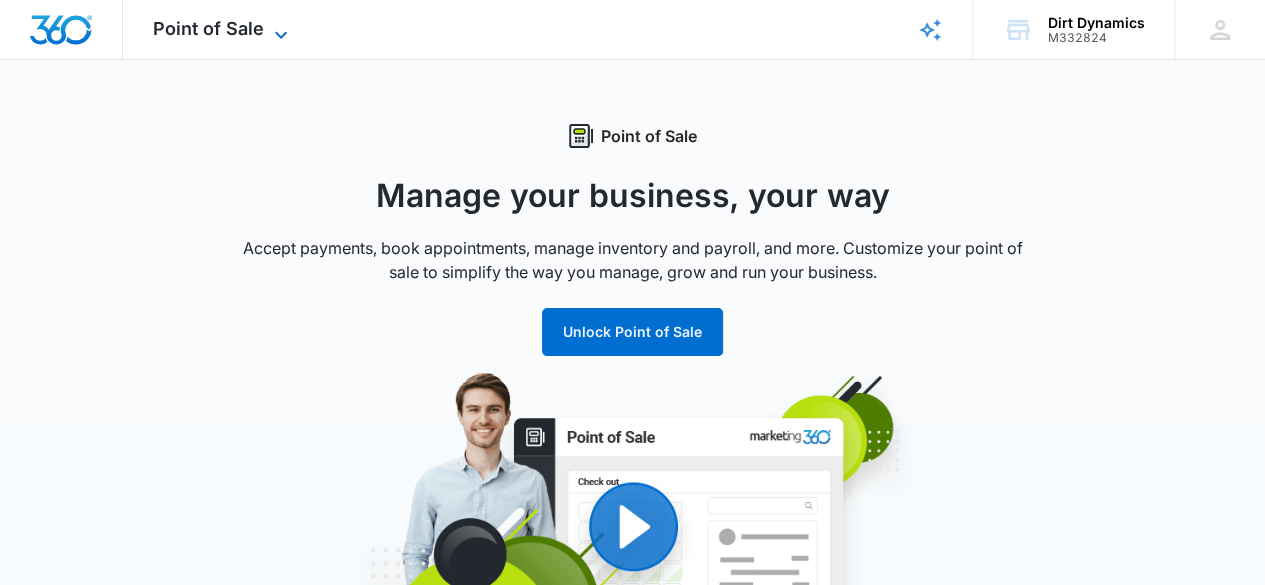 click on "Point of Sale" at bounding box center [208, 28] 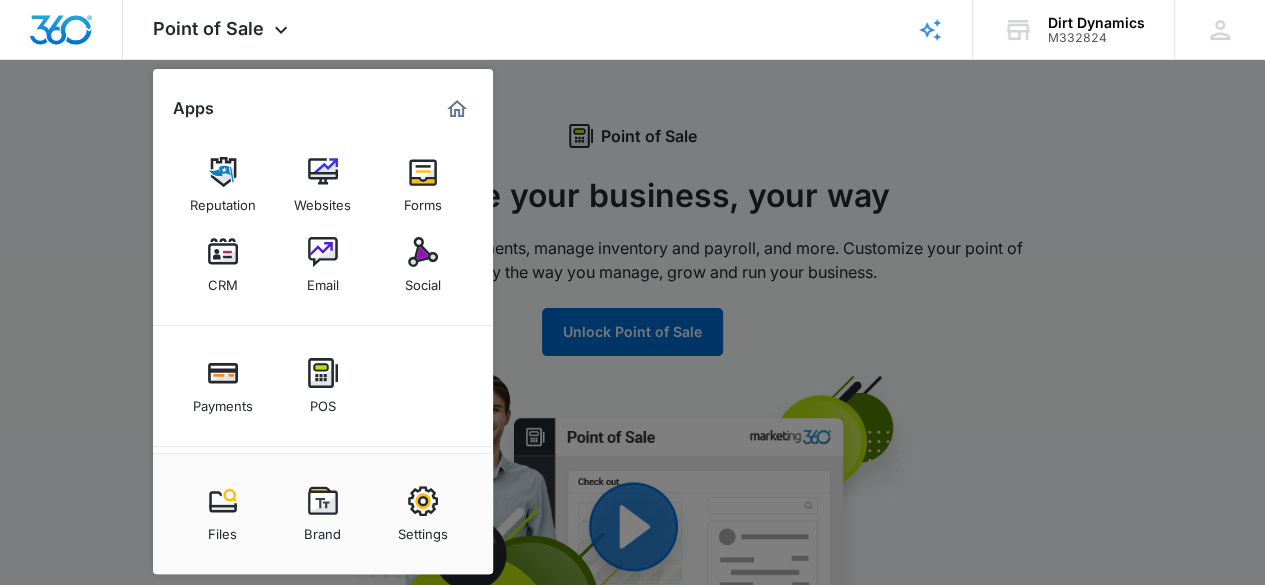 click at bounding box center [632, 292] 